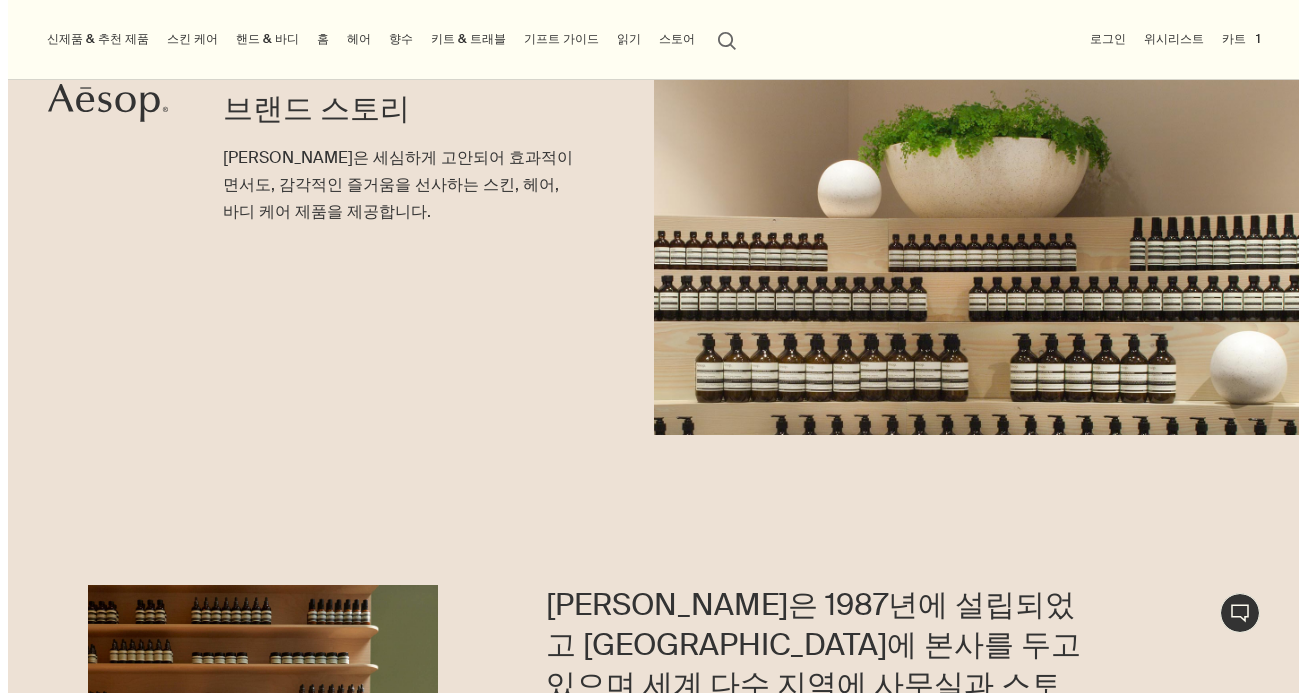 scroll, scrollTop: 0, scrollLeft: 0, axis: both 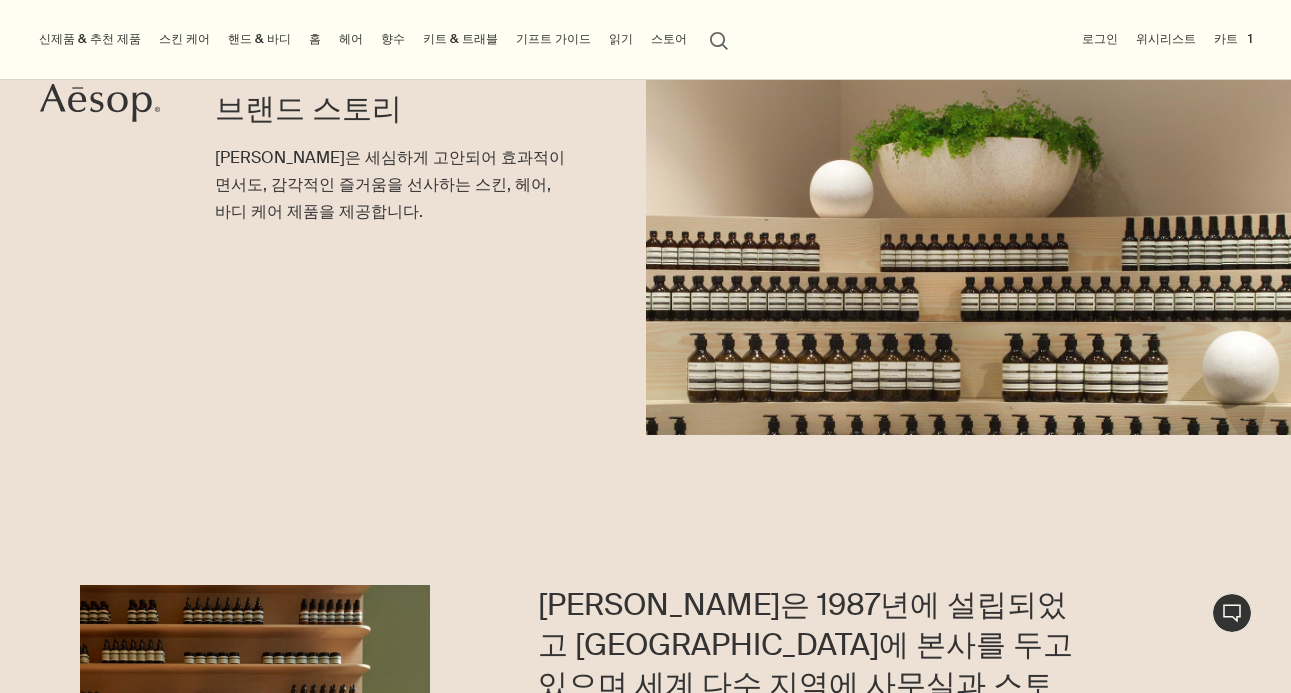 click on "향수" at bounding box center (393, 39) 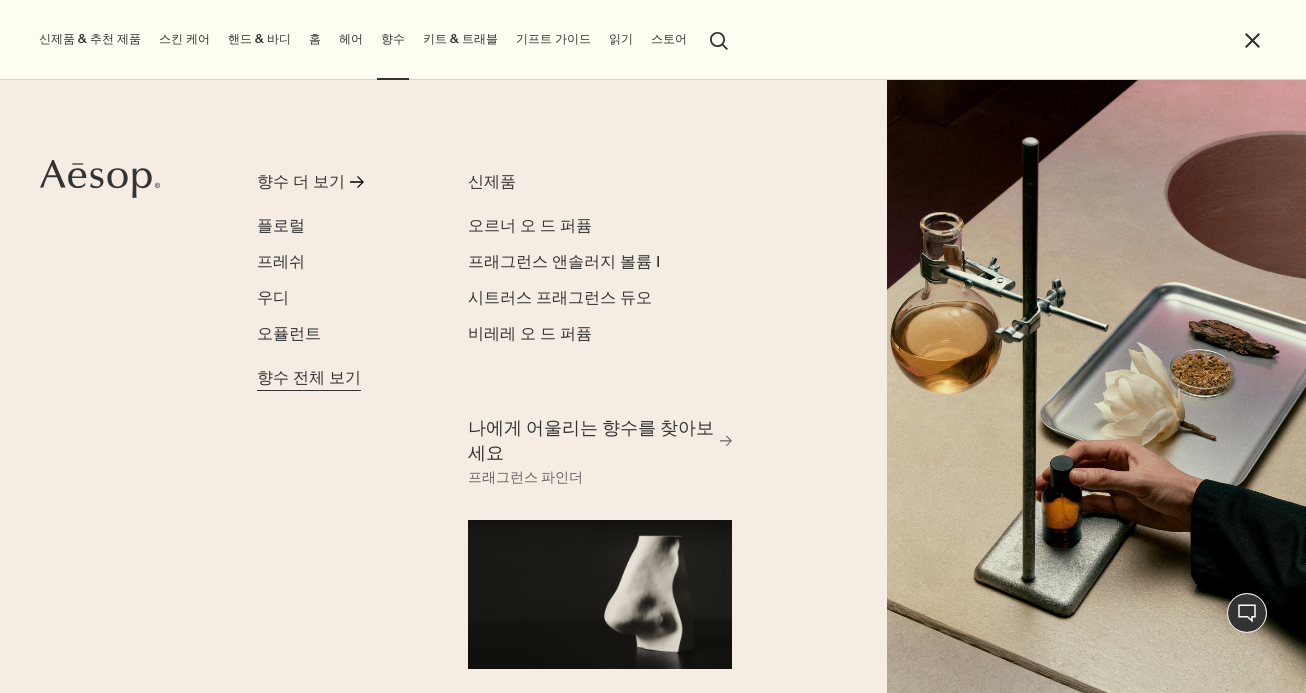 click on "향수 전체 보기" at bounding box center [309, 378] 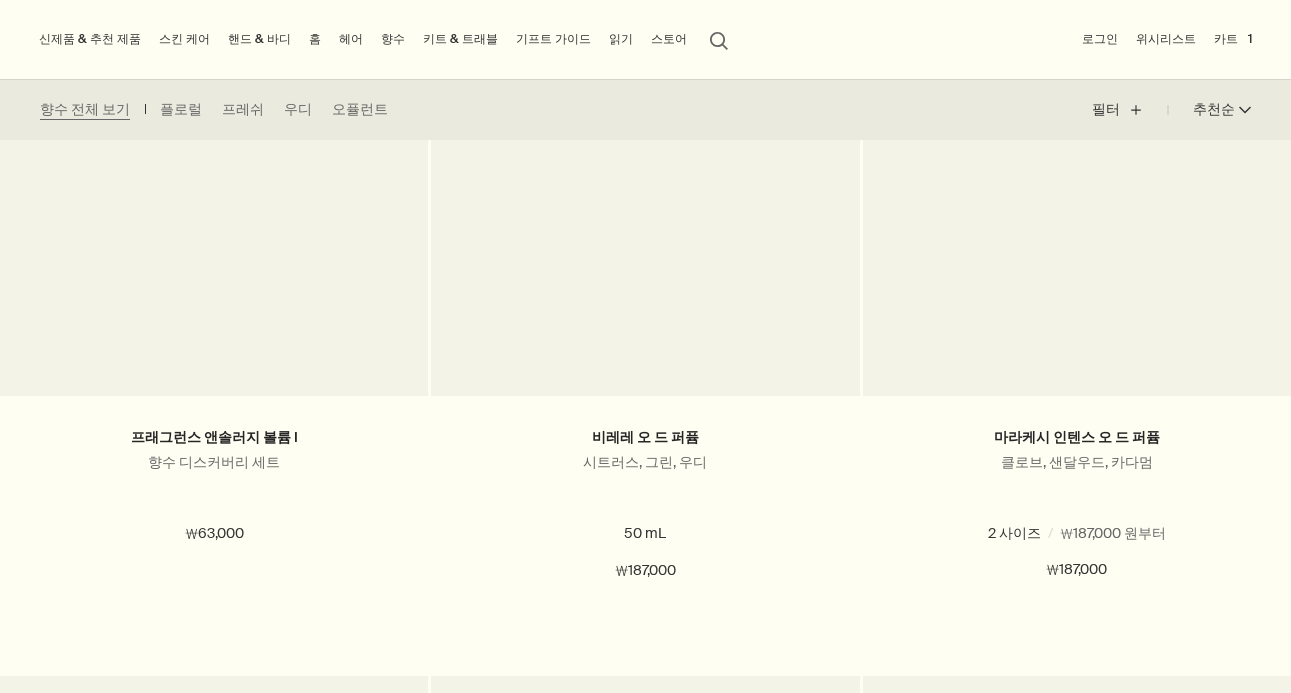 scroll, scrollTop: 406, scrollLeft: 0, axis: vertical 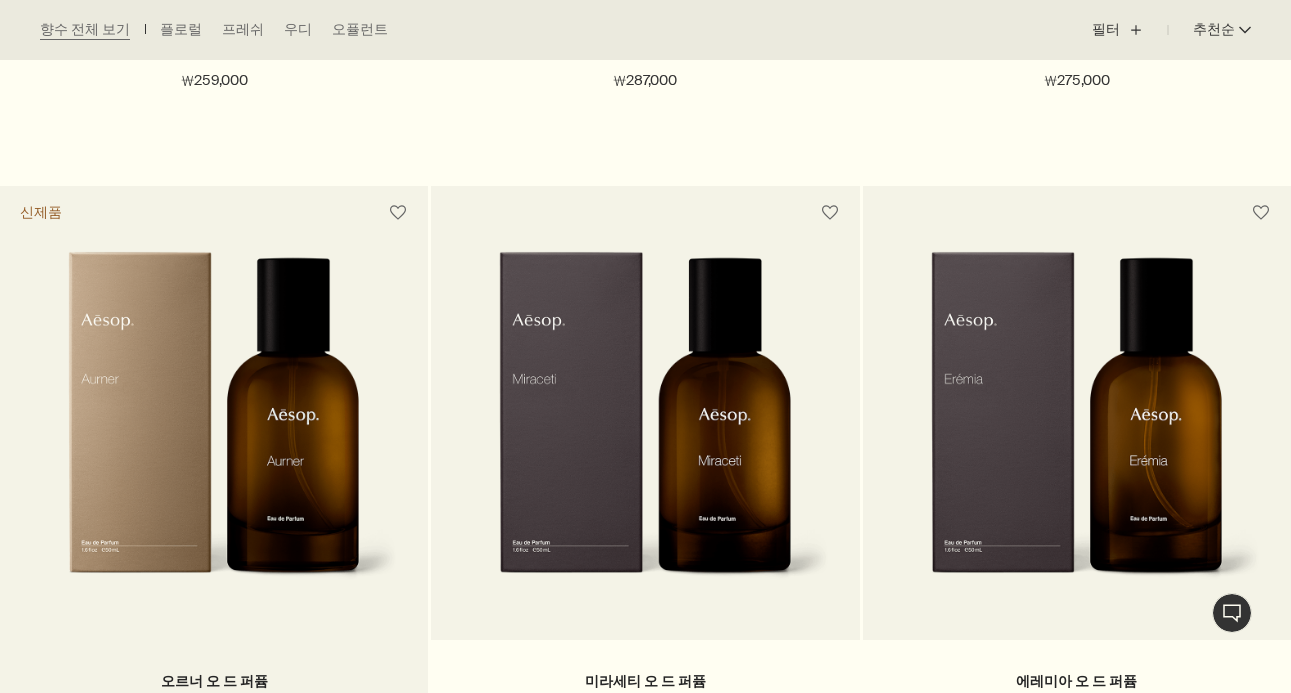 click at bounding box center (214, 430) 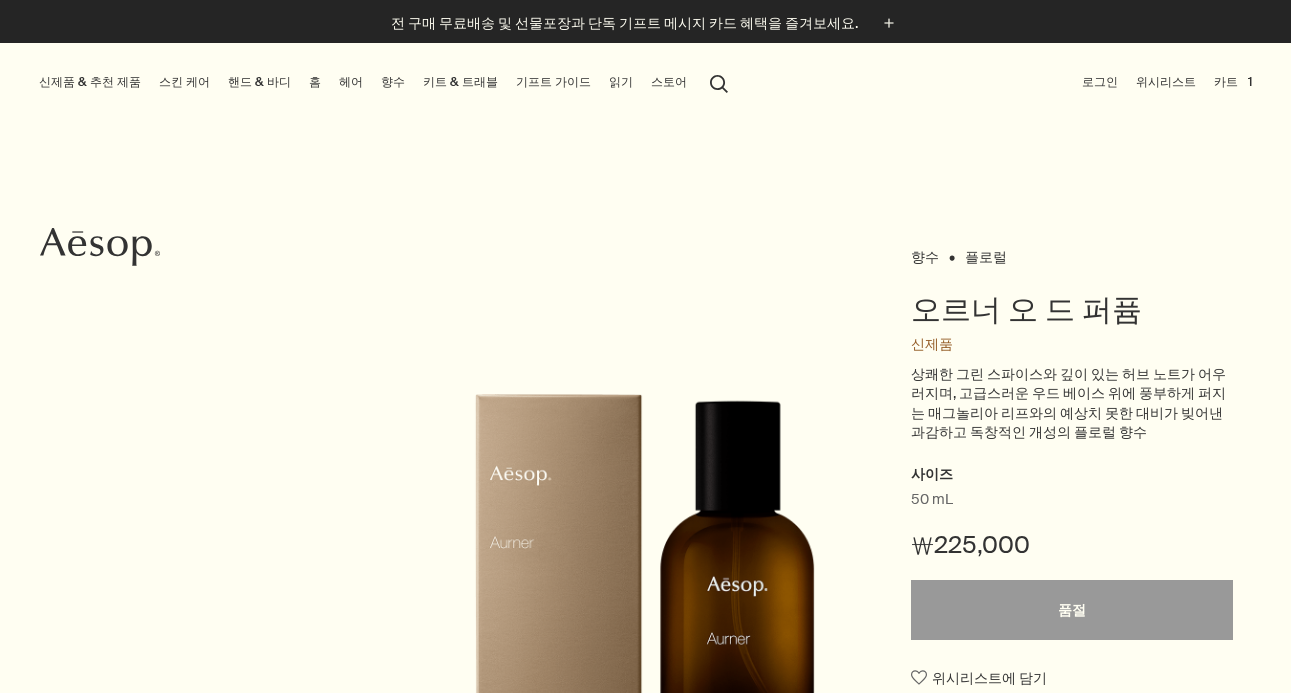 scroll, scrollTop: 0, scrollLeft: 0, axis: both 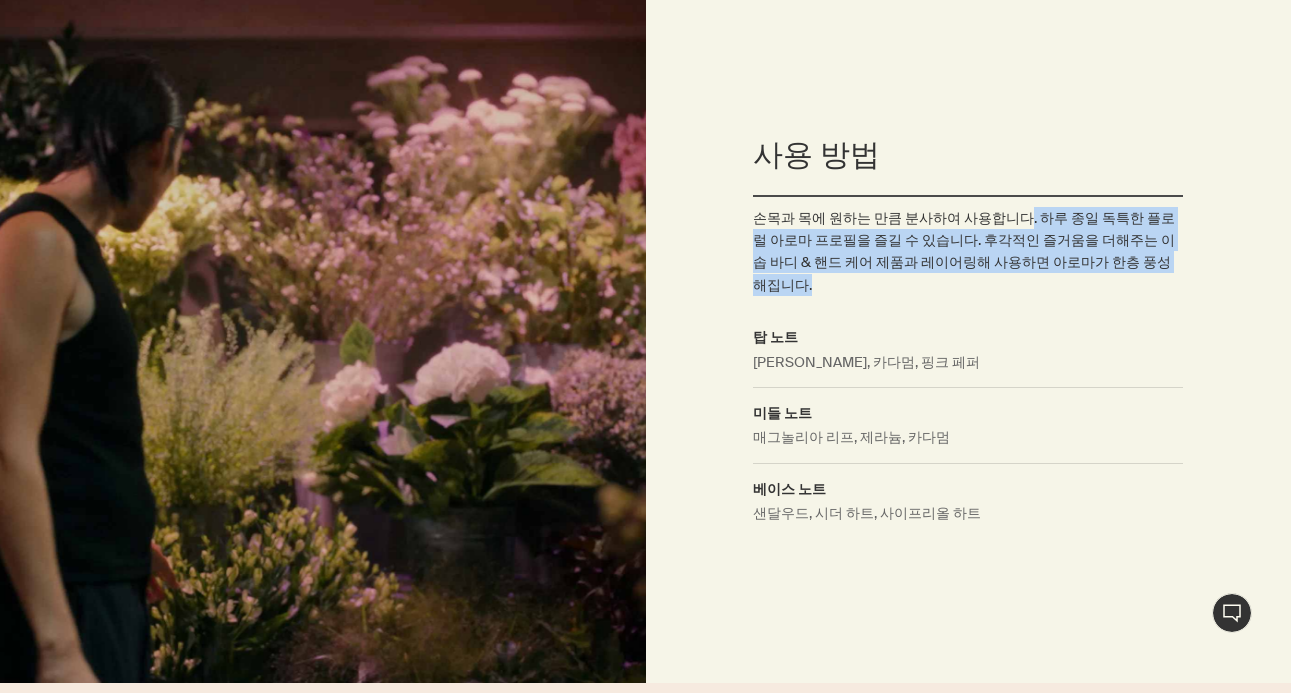 drag, startPoint x: 1001, startPoint y: 203, endPoint x: 1154, endPoint y: 244, distance: 158.39824 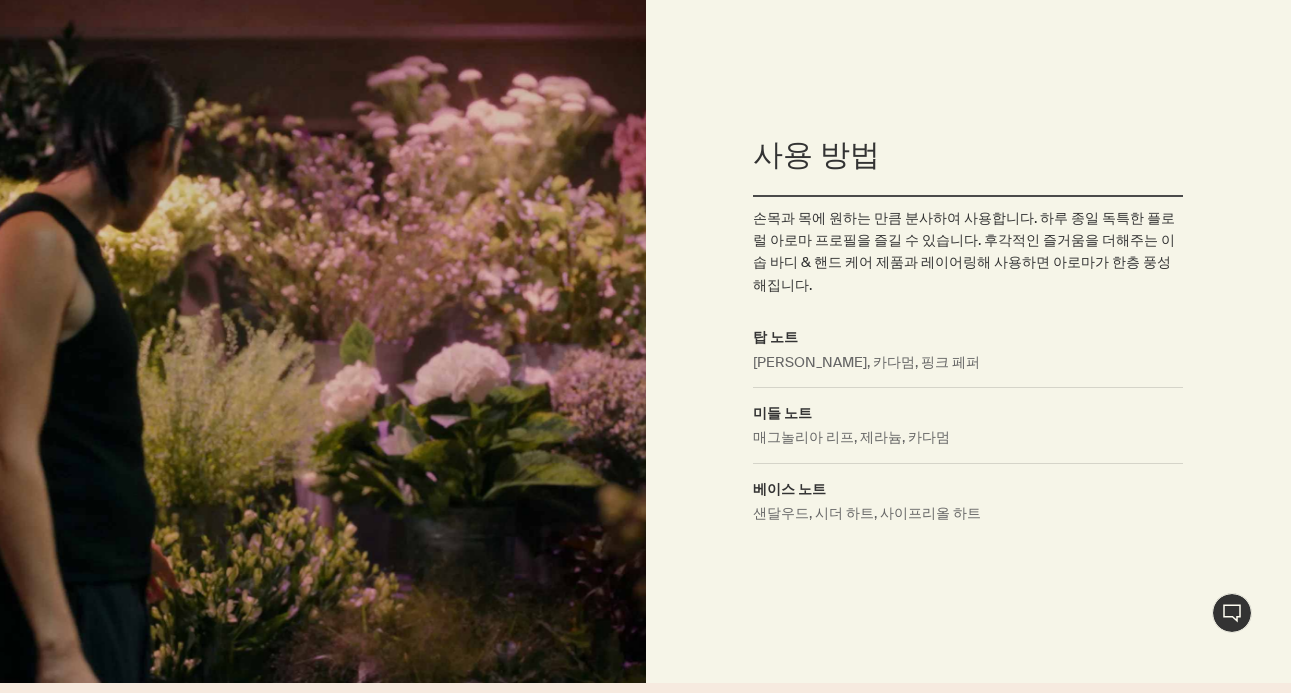 click on "사용 방법 손목과 목에 원하는 만큼 분사하여 사용합니다. 하루 종일 독특한 플로럴 아로마 프로필을 즐길 수 있습니다. 후각적인 즐거움을 더해주는 이솝 바디 & 핸드 케어 제품과 레이어링해 사용하면 아로마가 한층 풍성해집니다. 탑 노트 로만 카모마일, 카다멈, 핑크 페퍼 미들 노트 매그놀리아 리프, 제라늄, 카다멈 베이스 노트 샌달우드, 시더 하트, 사이프리올 하트" at bounding box center [969, 336] 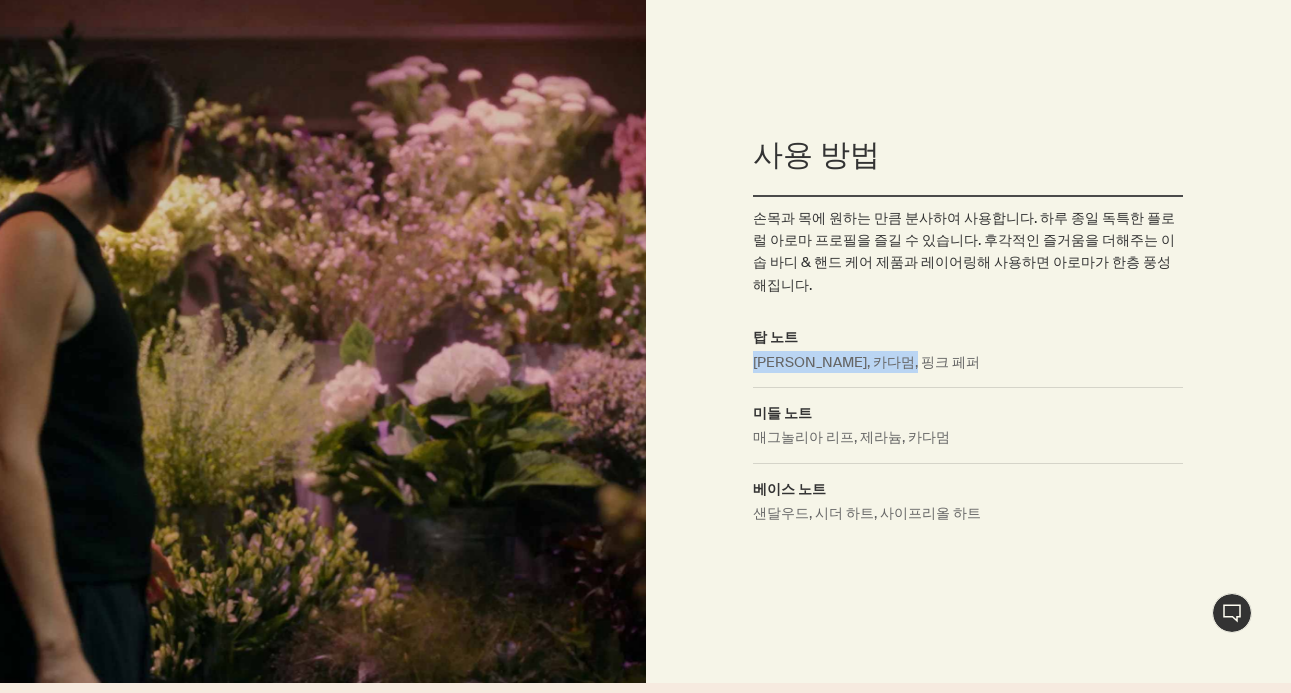 drag, startPoint x: 752, startPoint y: 328, endPoint x: 974, endPoint y: 344, distance: 222.57584 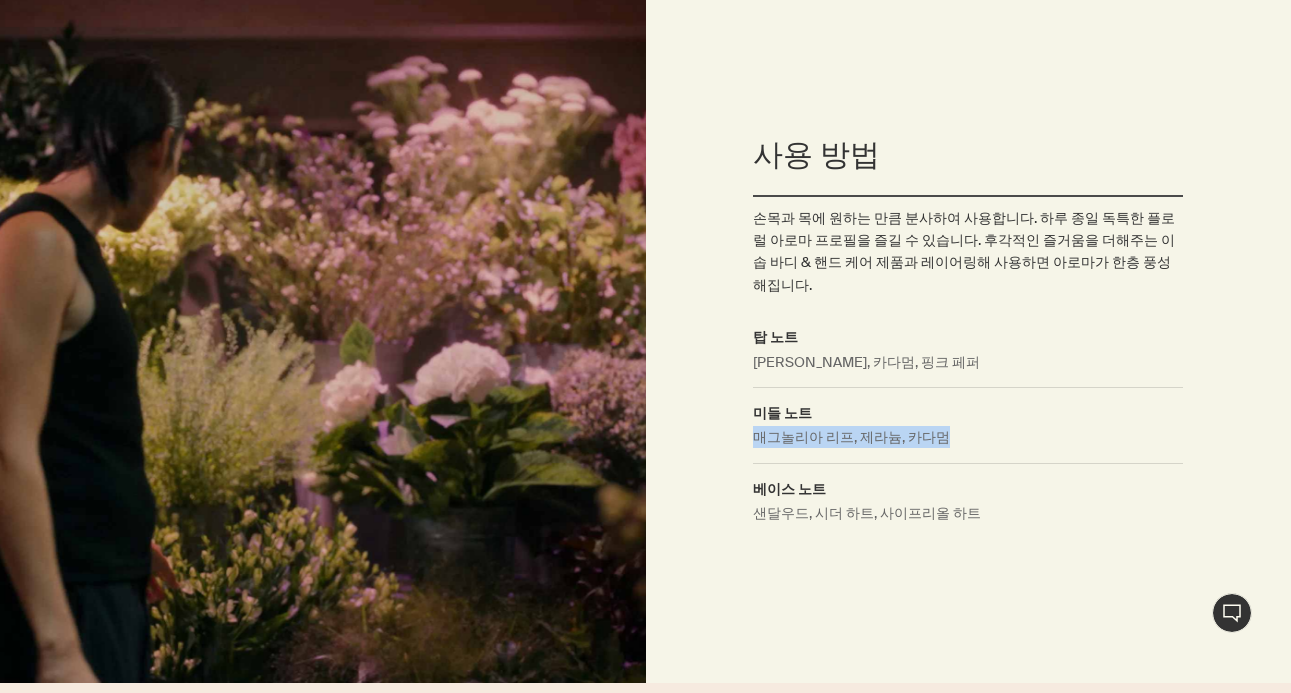 drag, startPoint x: 756, startPoint y: 404, endPoint x: 965, endPoint y: 411, distance: 209.11719 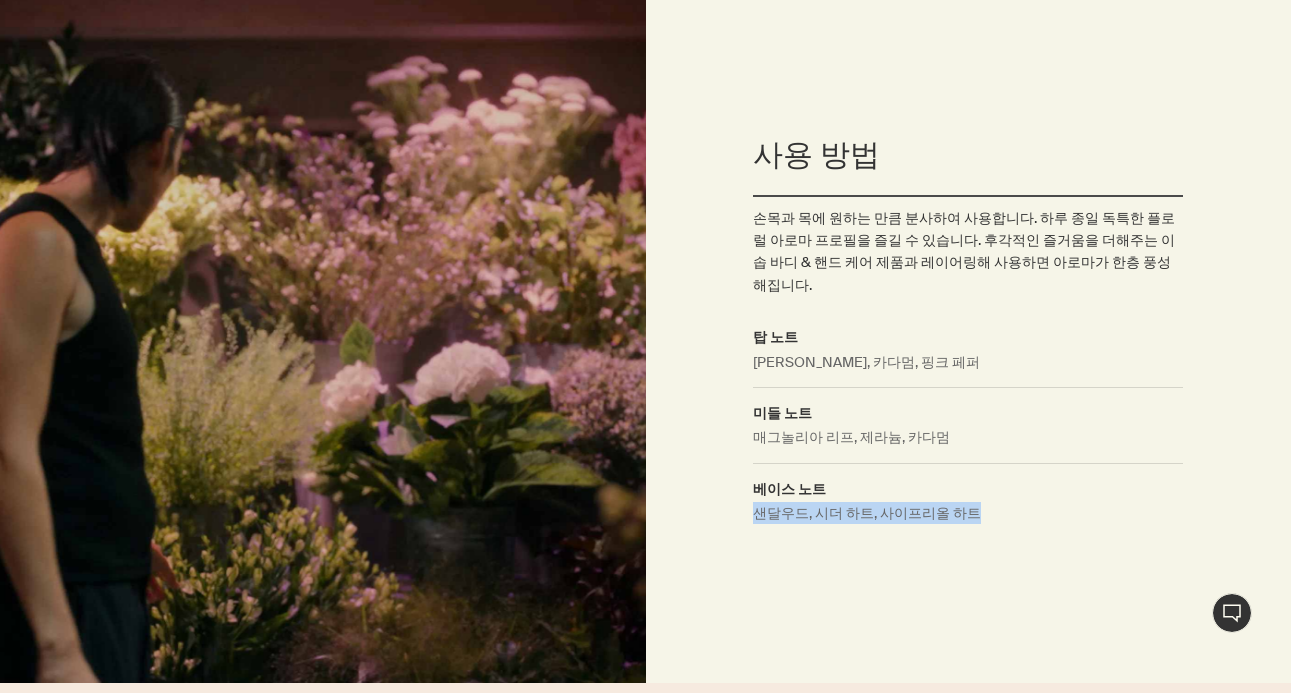 drag, startPoint x: 752, startPoint y: 480, endPoint x: 982, endPoint y: 487, distance: 230.10649 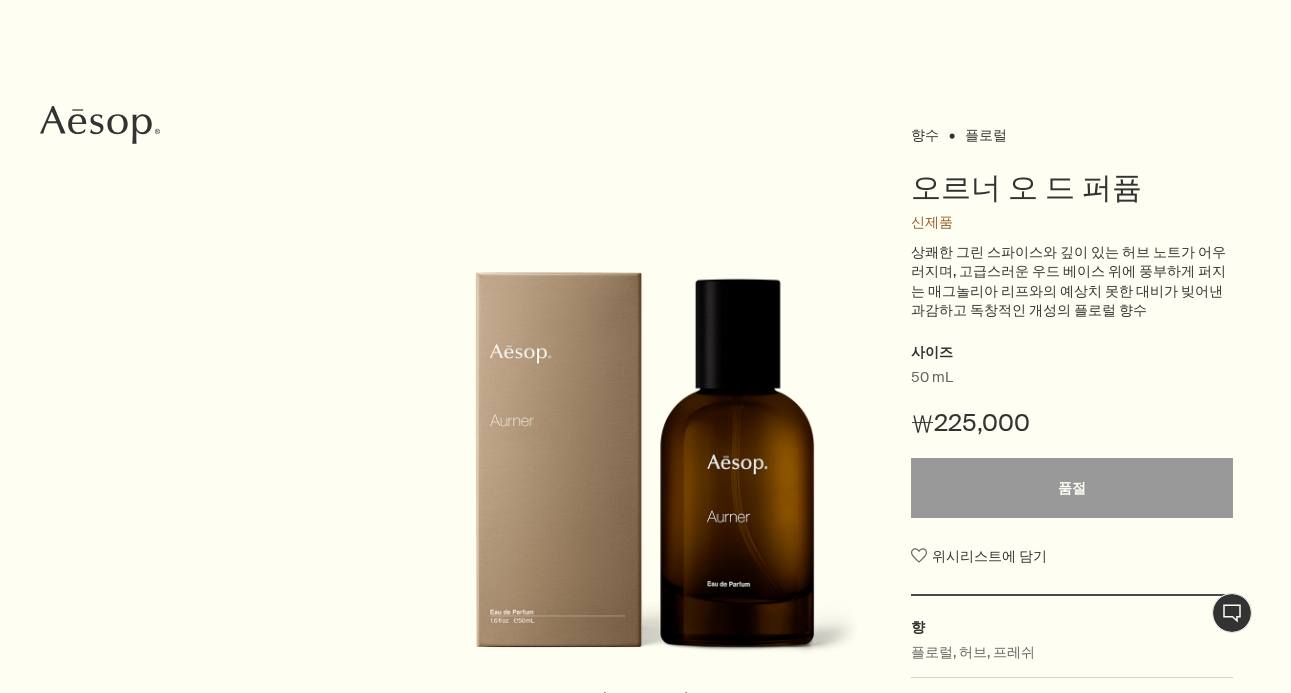scroll, scrollTop: 0, scrollLeft: 0, axis: both 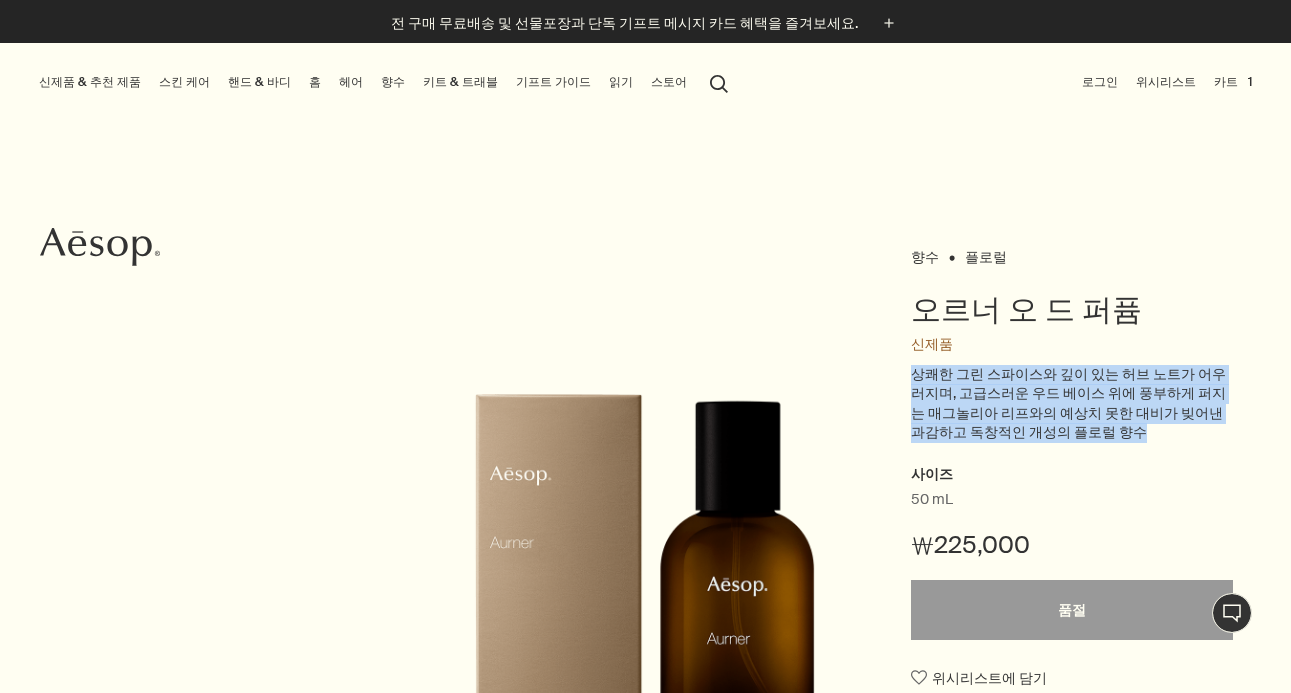 drag, startPoint x: 915, startPoint y: 375, endPoint x: 1227, endPoint y: 430, distance: 316.81067 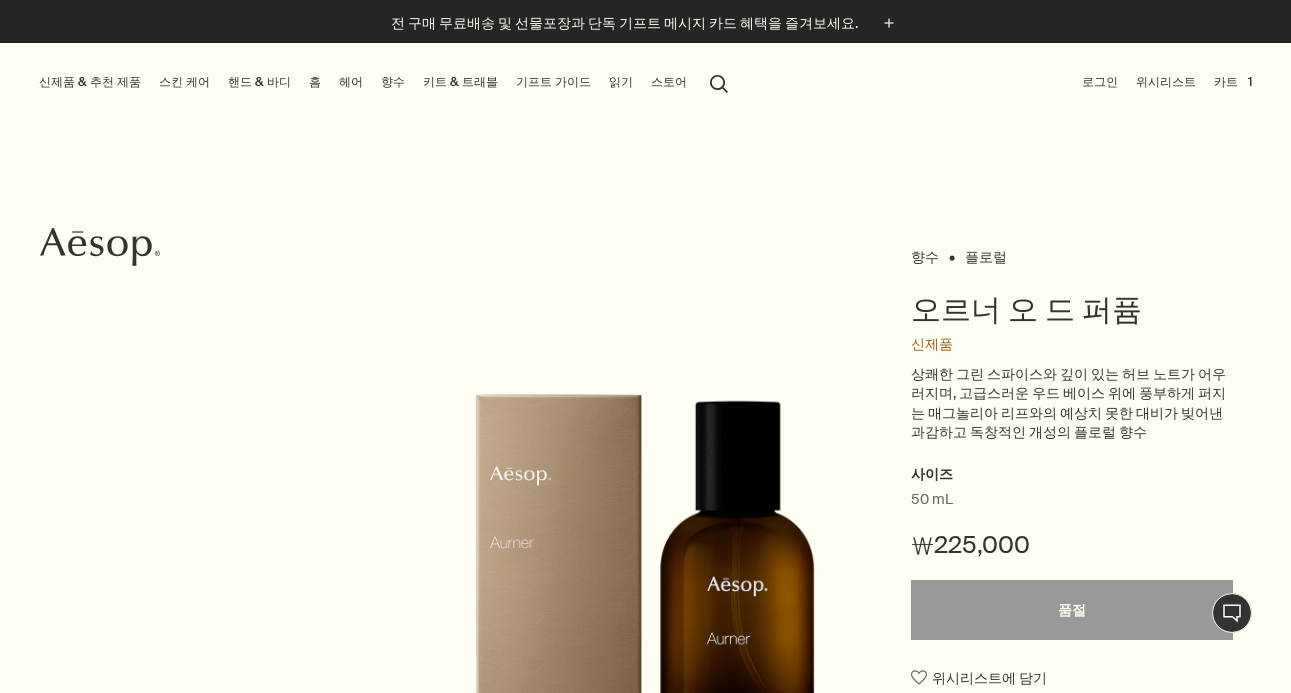 click on "향수 플로럴 오르너 오 드 퍼퓸 신제품 상쾌한 그린 스파이스와 깊이 있는 허브 노트가 어우러지며, 고급스러운 우드 베이스 위에 풍부하게 퍼지는 매그놀리아 리프와의 예상치 못한 대비가 빚어낸 과감하고 독창적인 개성의 플로럴 향수 사이즈 50 mL ₩225,000   품절 품절 위시리스트에 담기 향 플로럴, 허브, 프레쉬 대상 모든 성별, 수수께끼 같은 사람, 연금술사, 원예가 주요 성분 plusAndCloseWithCircle 매그놀리아 리프, 로만 카모마일, 시더 하트 chevron chevron 1  /  6" at bounding box center (645, 615) 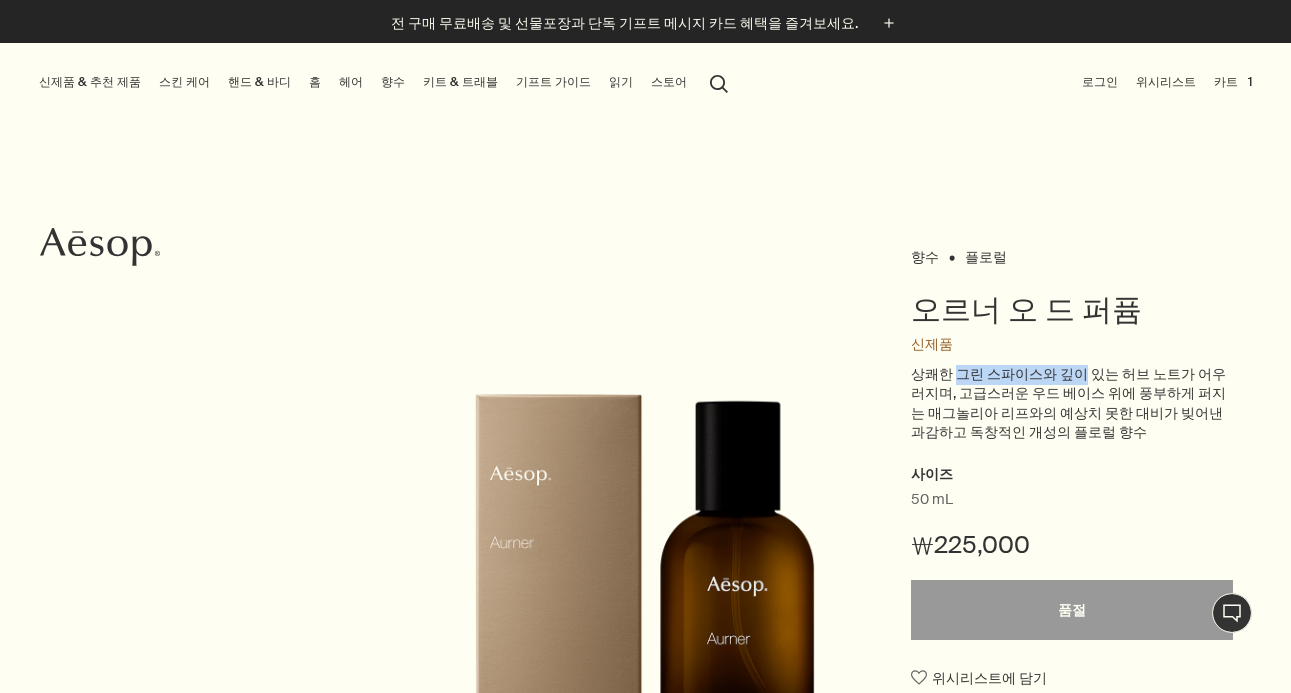 drag, startPoint x: 977, startPoint y: 367, endPoint x: 1081, endPoint y: 374, distance: 104.23531 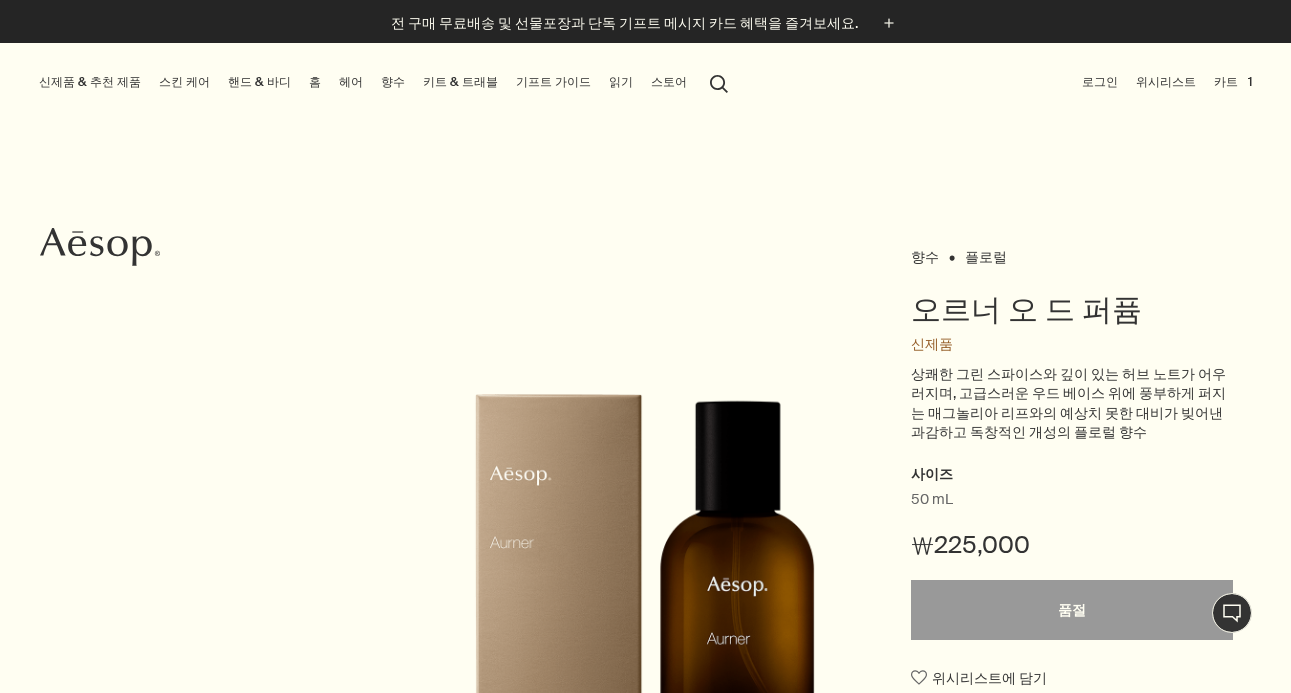 click on "상쾌한 그린 스파이스와 깊이 있는 허브 노트가 어우러지며, 고급스러운 우드 베이스 위에 풍부하게 퍼지는 매그놀리아 리프와의 예상치 못한 대비가 빚어낸 과감하고 독창적인 개성의 플로럴 향수" at bounding box center (1072, 404) 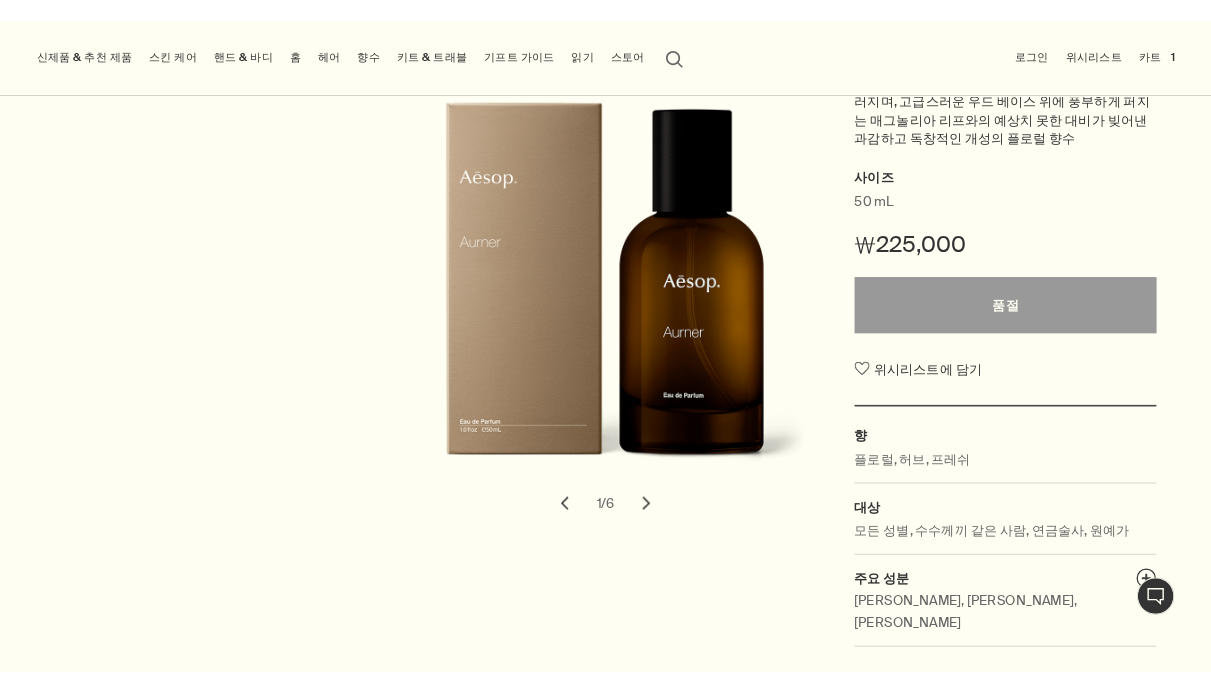 scroll, scrollTop: 297, scrollLeft: 0, axis: vertical 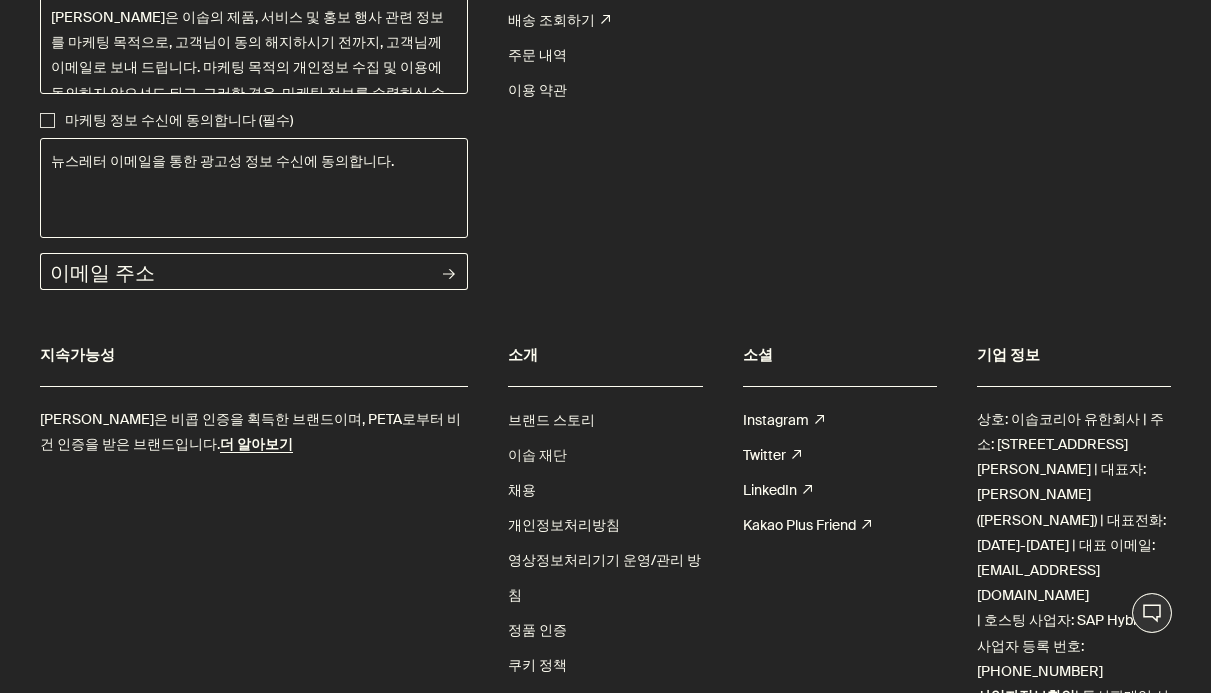 click on "이솝 재단" at bounding box center [537, 455] 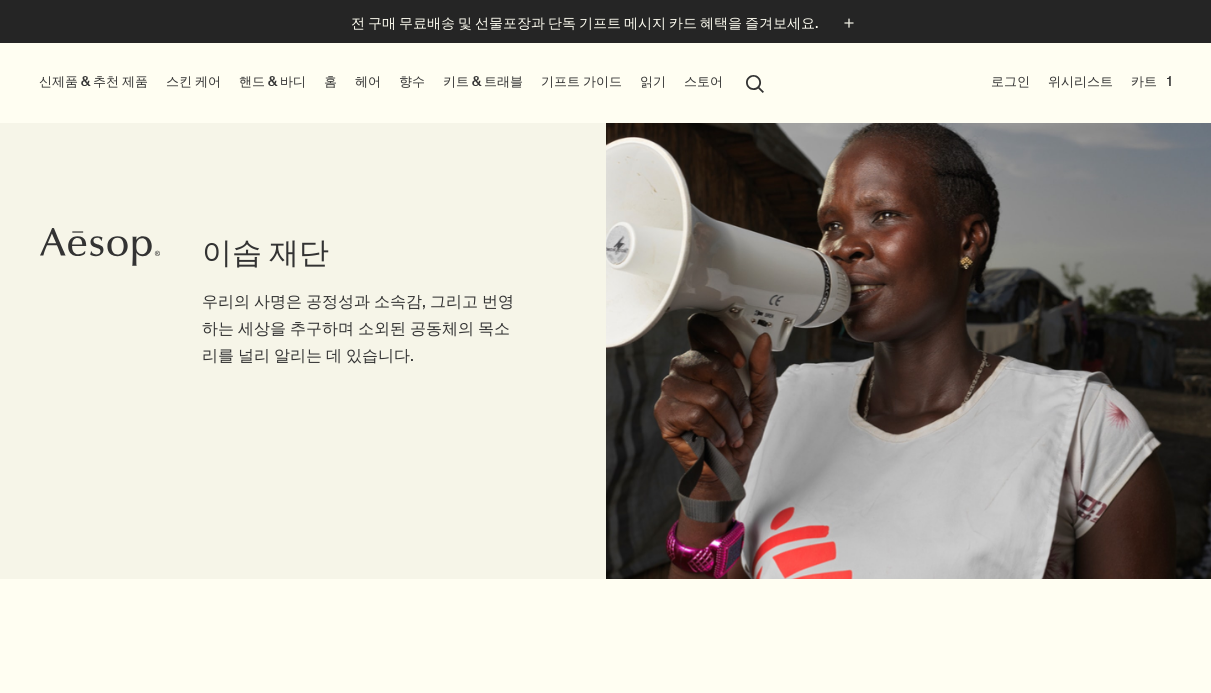 scroll, scrollTop: 0, scrollLeft: 0, axis: both 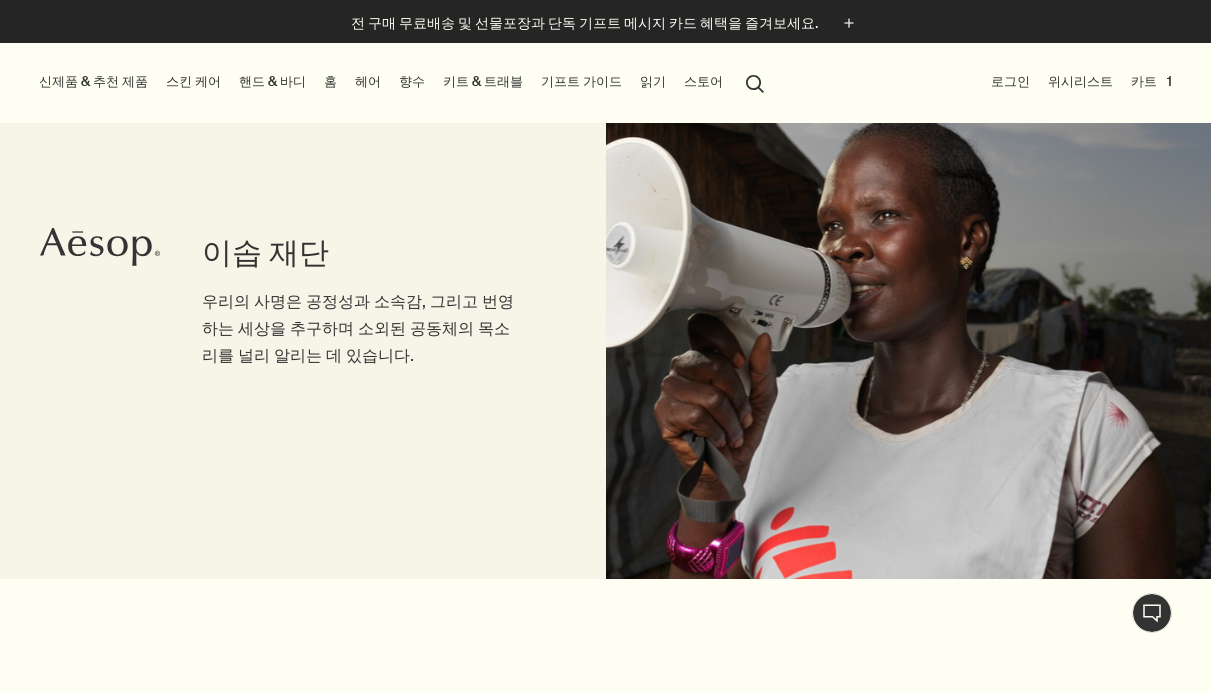 click on "신제품 & 추천 제품" at bounding box center [93, 82] 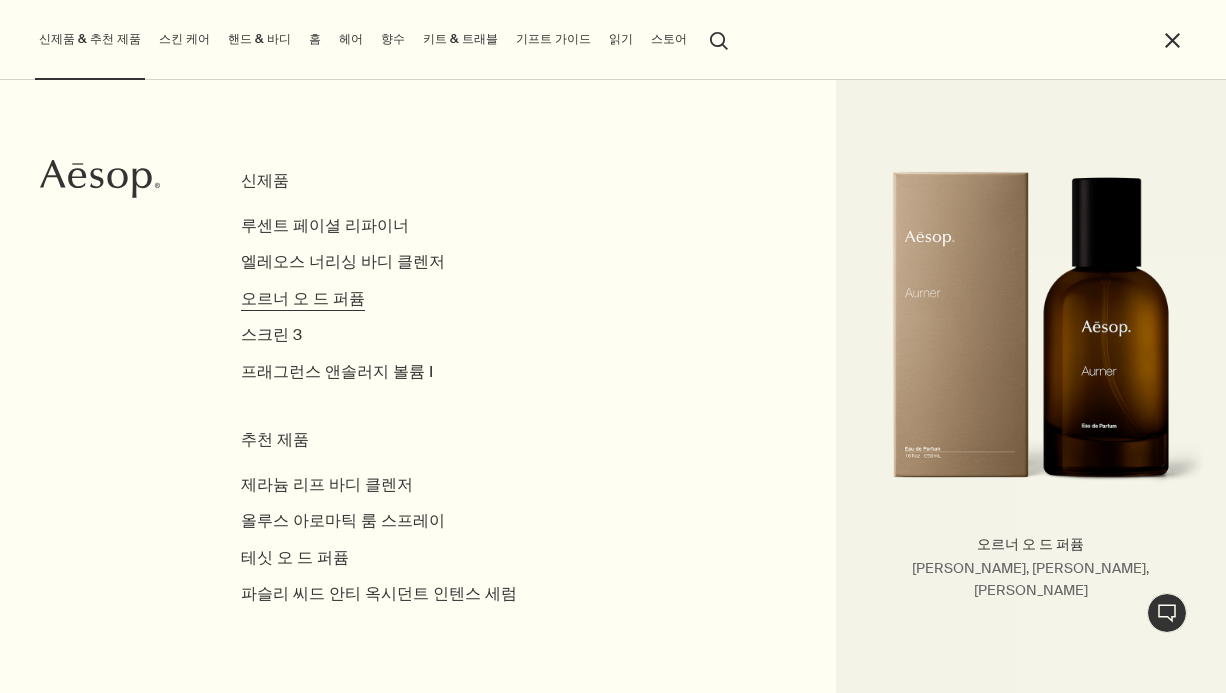 click on "오르너 오 드 퍼퓸" at bounding box center (303, 299) 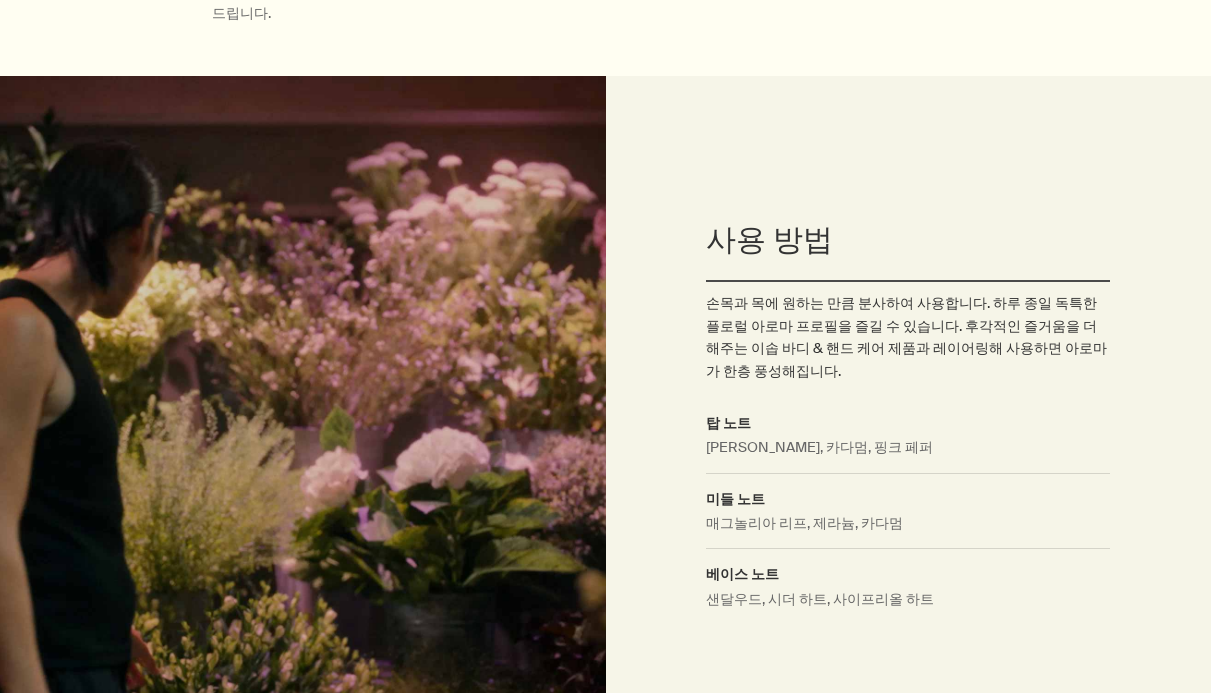 scroll, scrollTop: 0, scrollLeft: 0, axis: both 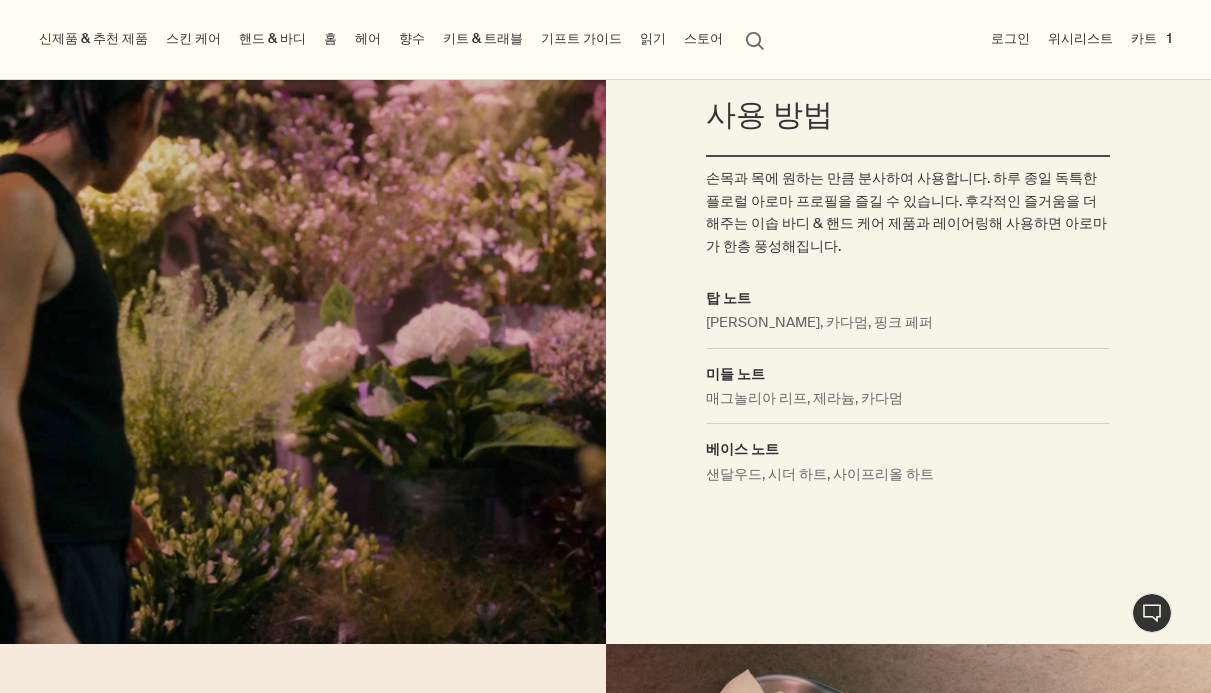 click on "Skip to main content 전 구매 무료배송 및 선물포장과 단독 기프트 메시지 카드 혜택을 즐겨보세요.  plus 신제품 & 추천 제품 신제품 루센트 페이셜 리파이너 엘레오스 너리싱 바디 클렌저 오르너 오 드 퍼퓸 스크린 3 프래그런스 앤솔러지 볼륨 I 추천 제품 제라늄 리프 바디 클렌저 올루스 아로마틱 룸 스프레이 테싯 오 드 퍼퓸 파슬리 씨드 안티 옥시던트 인텐스 세럼  스킨 케어 스킨 케어 더 보기   rightArrow 페이셜 클렌저 & 각질 제거 트리트먼트 & 마스크 토너 하이드레이터 & 모이스처라이저 립 & 아이 쉐이빙 선 케어 스킨 케어 키트 스킨 케어 전체 보기 피부 타입 또는 피부 고민 중성 피부 건성 피부 지성 피부 복합성 피부 민감성 노화 피부 계절별 스킨 케어 여름 겨울 신제품 루센트 페이셜 리파이너 이매큘레이트 페이셜 토닉 프로텍티브 페이셜 로션 SPF50+   rightArrow" at bounding box center [605, -986] 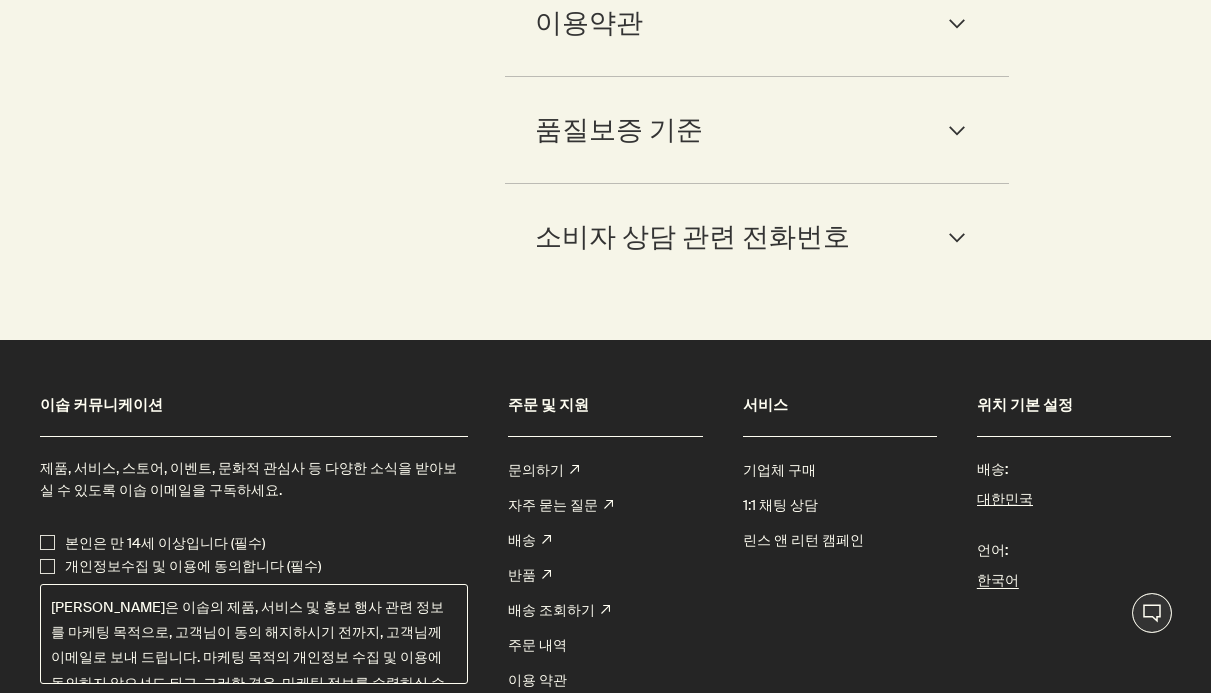 scroll, scrollTop: 5959, scrollLeft: 0, axis: vertical 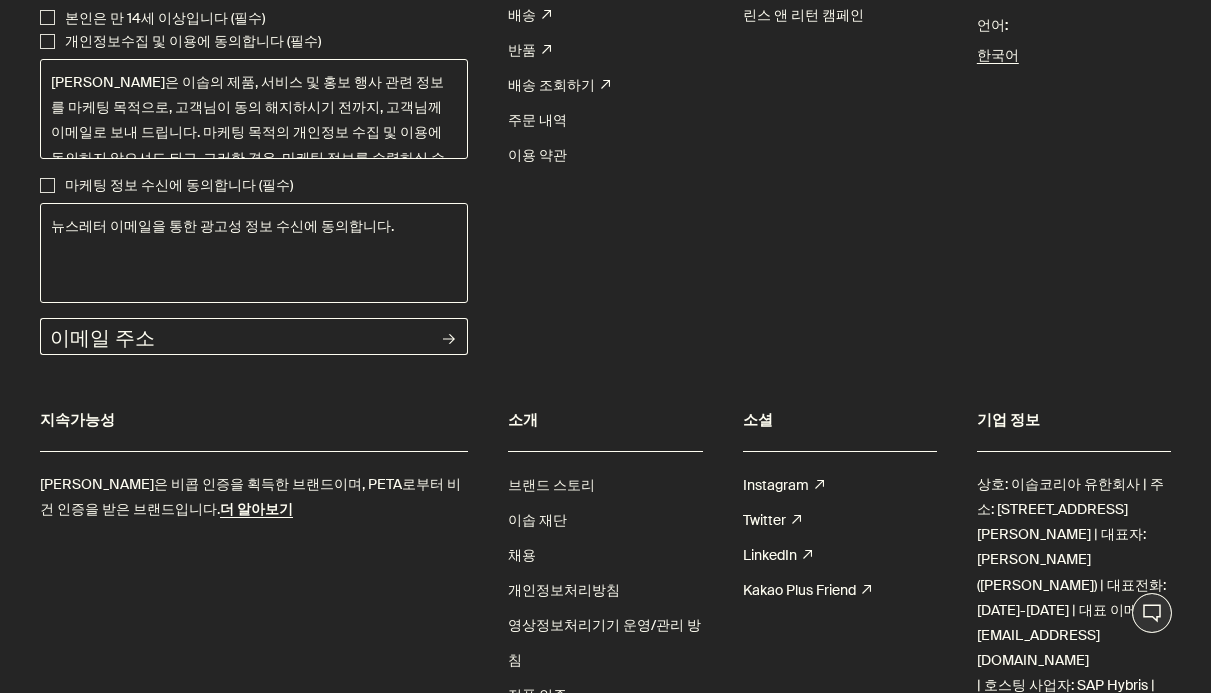 click on "브랜드 스토리" at bounding box center [551, 485] 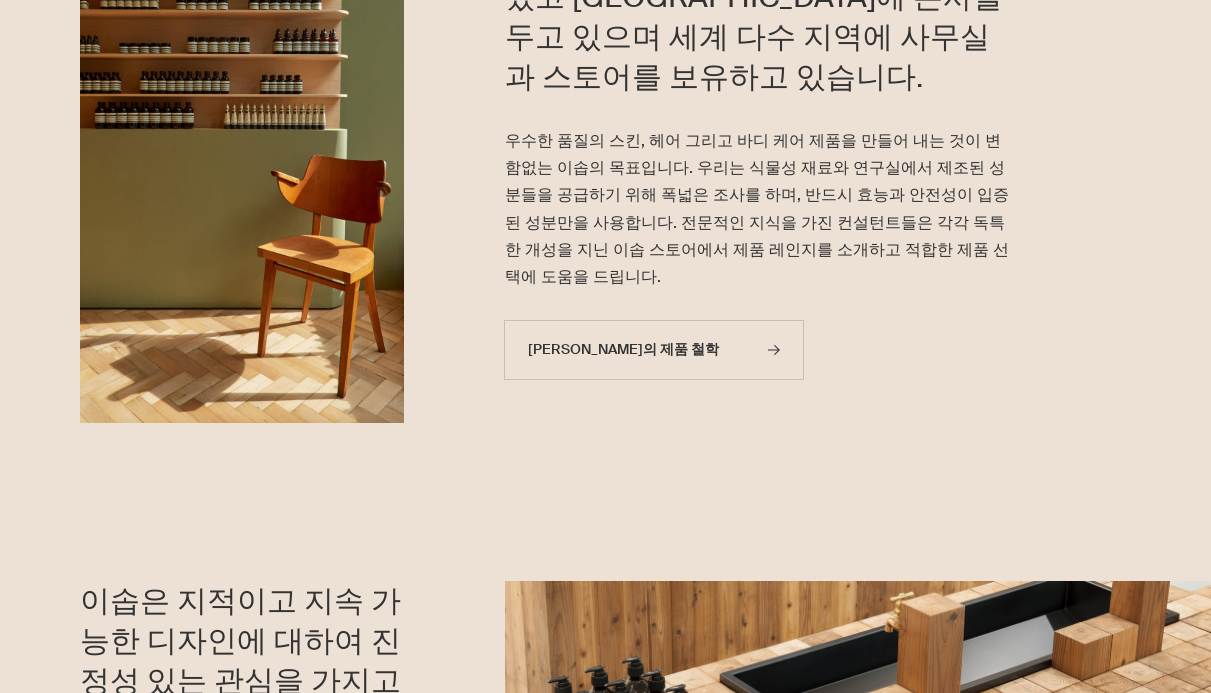 scroll, scrollTop: 792, scrollLeft: 0, axis: vertical 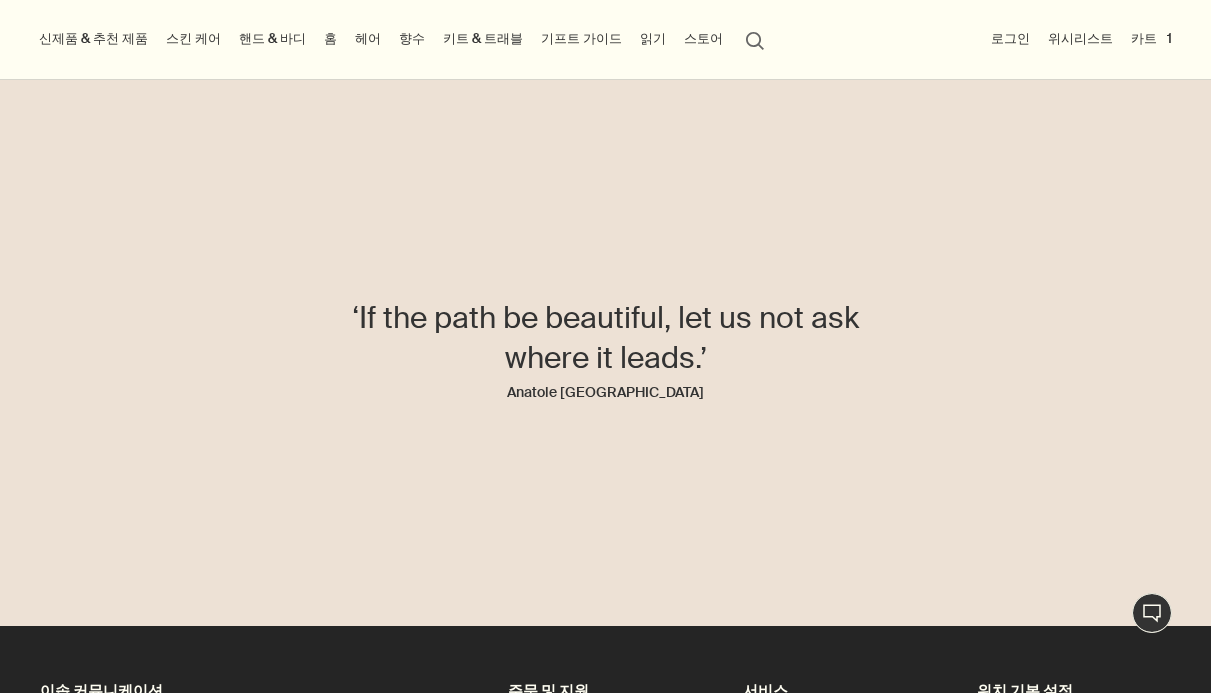 click on "Skip to main content 전 구매 무료배송 및 선물포장과 단독 기프트 메시지 카드 혜택을 즐겨보세요.  plus 신제품 & 추천 제품 신제품 루센트 페이셜 리파이너 엘레오스 너리싱 바디 클렌저 오르너 오 드 퍼퓸 스크린 3 프래그런스 앤솔러지 볼륨 I 추천 제품 제라늄 리프 바디 클렌저 올루스 아로마틱 룸 스프레이 테싯 오 드 퍼퓸 파슬리 씨드 안티 옥시던트 인텐스 세럼  스킨 케어 스킨 케어 더 보기   rightArrow 페이셜 클렌저 & 각질 제거 트리트먼트 & 마스크 토너 하이드레이터 & 모이스처라이저 립 & 아이 쉐이빙 선 케어 스킨 케어 키트 스킨 케어 전체 보기 피부 타입 또는 피부 고민 중성 피부 건성 피부 지성 피부 복합성 피부 민감성 노화 피부 계절별 스킨 케어 여름 겨울 신제품 루센트 페이셜 리파이너 이매큘레이트 페이셜 토닉 프로텍티브 페이셜 로션 SPF50+   rightArrow" at bounding box center [605, -2801] 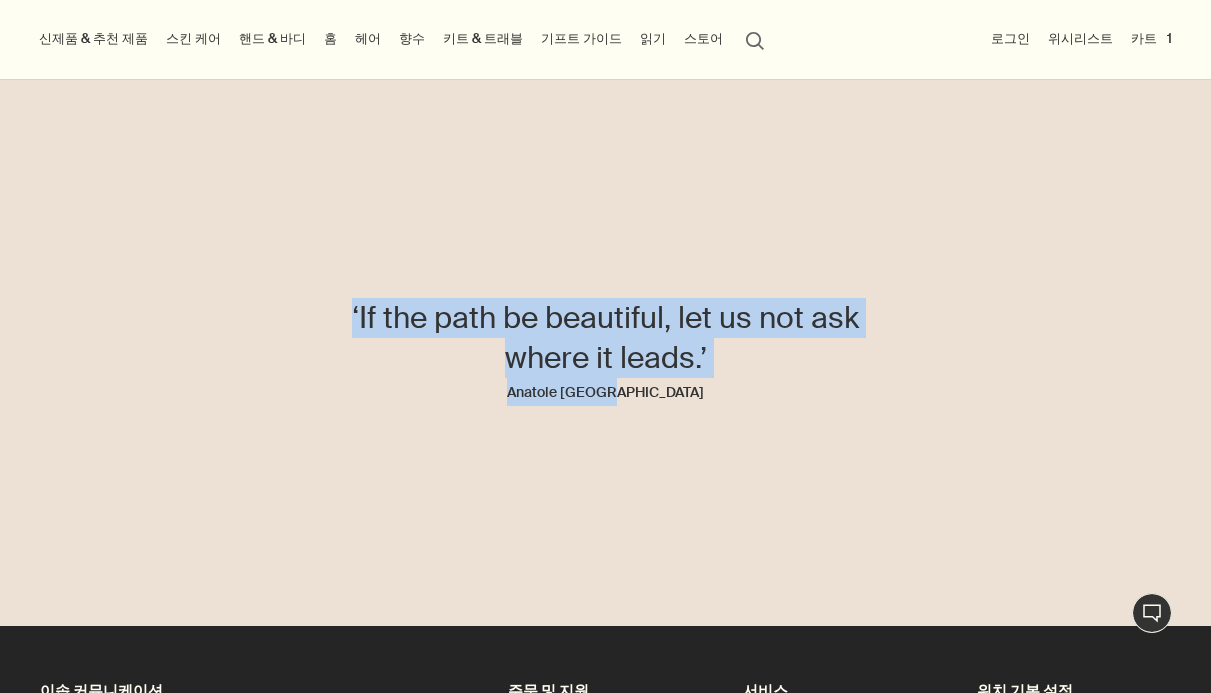 drag, startPoint x: 329, startPoint y: 308, endPoint x: 892, endPoint y: 420, distance: 574.0322 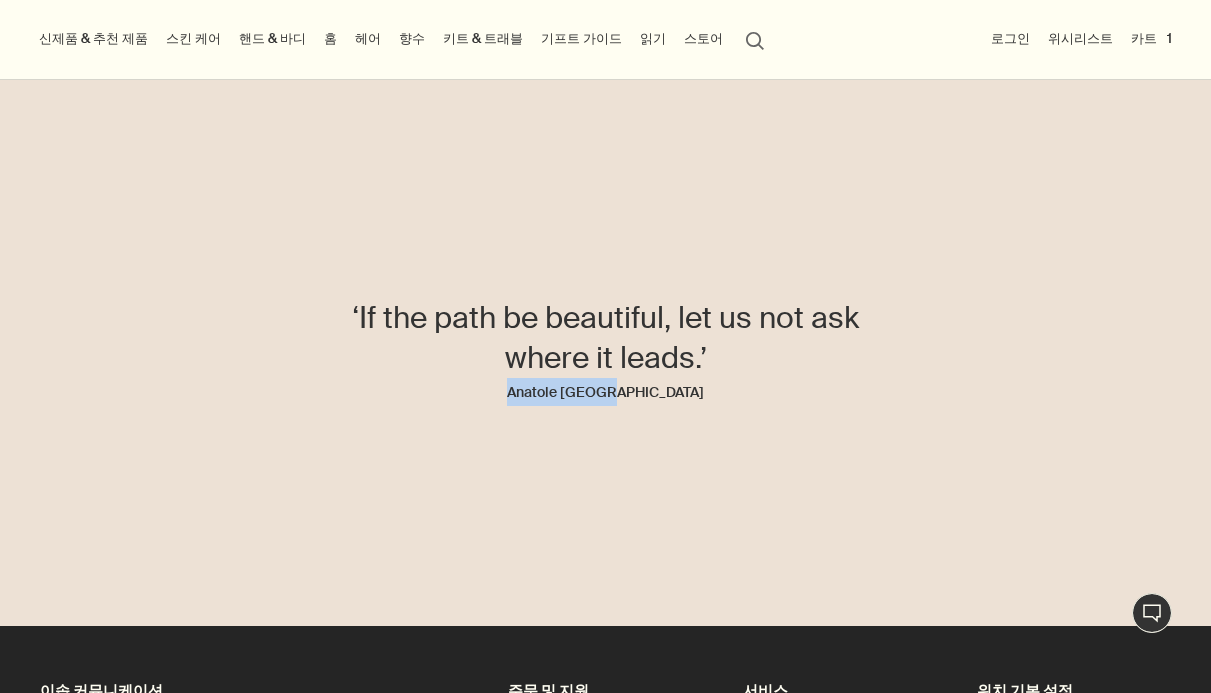 drag, startPoint x: 656, startPoint y: 391, endPoint x: 546, endPoint y: 400, distance: 110.36757 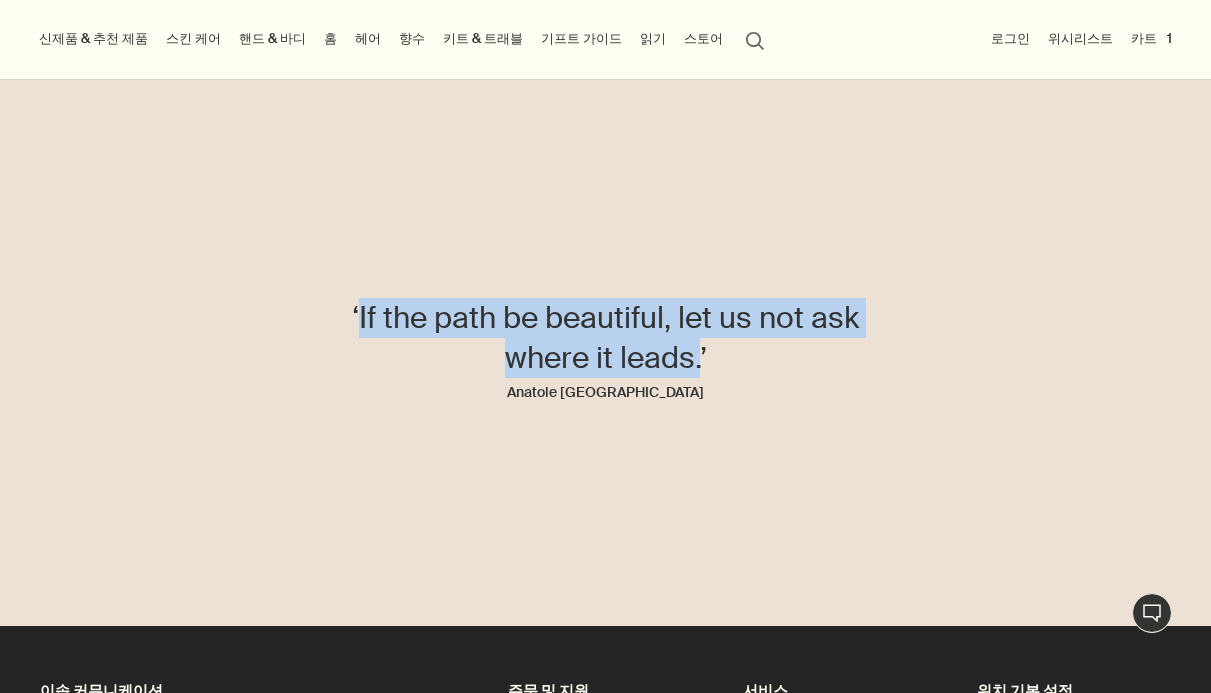 drag, startPoint x: 358, startPoint y: 322, endPoint x: 700, endPoint y: 369, distance: 345.21442 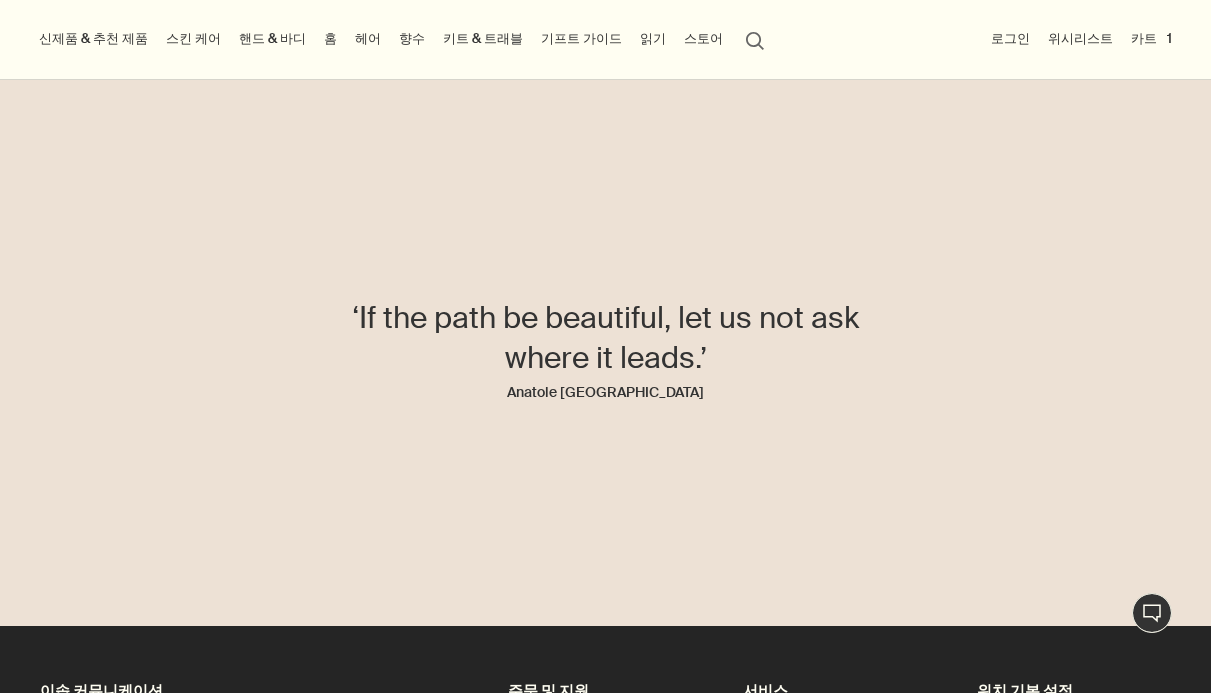 click on "‘If the path be beautiful, let us not ask where it leads.’ Anatole France" at bounding box center [605, 362] 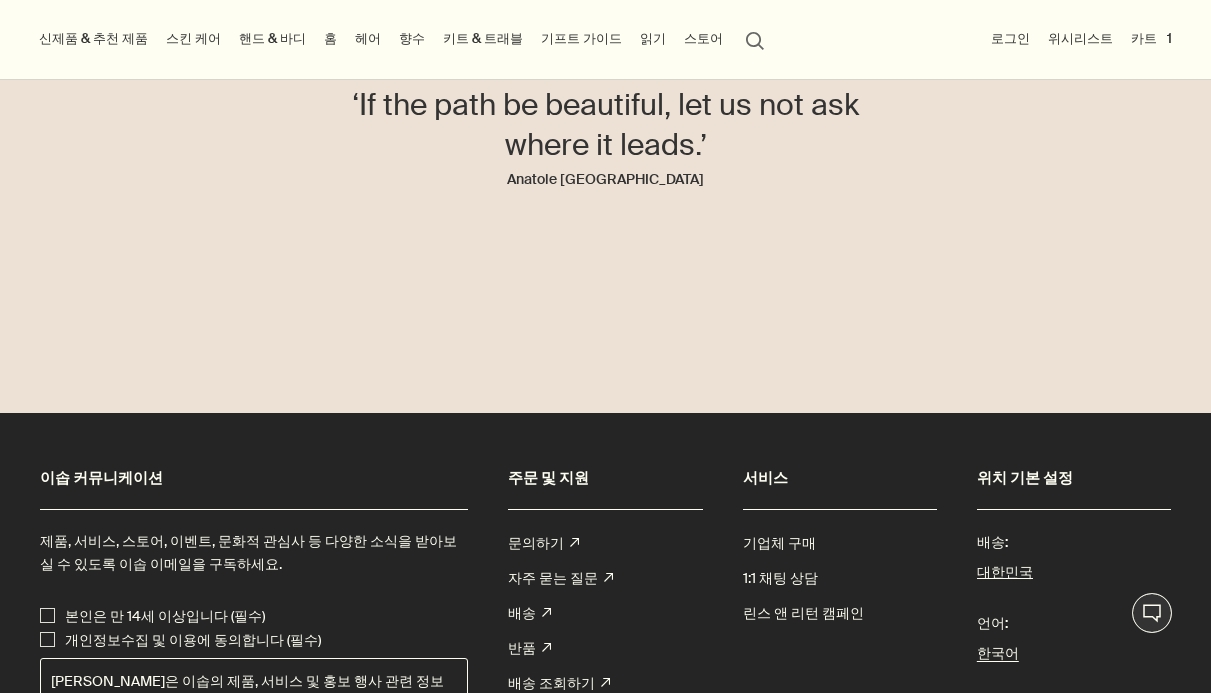 scroll, scrollTop: 3562, scrollLeft: 0, axis: vertical 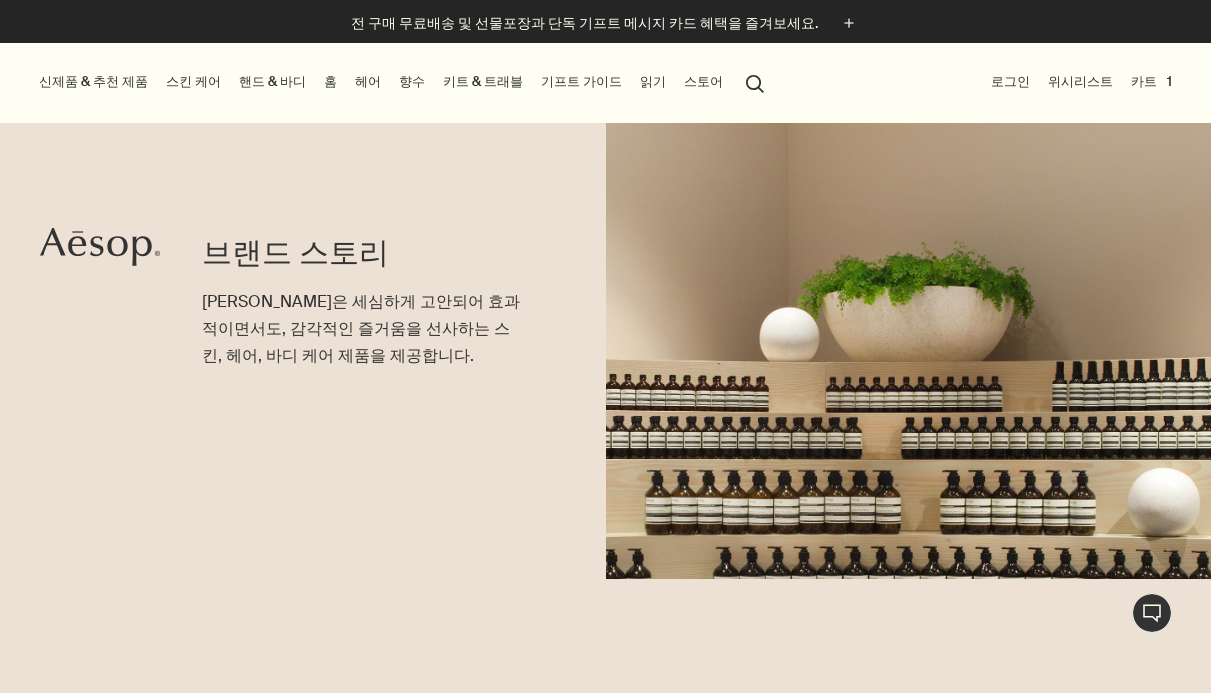 click on "신제품 & 추천 제품 신제품 루센트 페이셜 리파이너 엘레오스 너리싱 바디 클렌저 오르너 오 드 퍼퓸 스크린 3 프래그런스 앤솔러지 볼륨 I 추천 제품 제라늄 리프 바디 클렌저 올루스 아로마틱 룸 스프레이 테싯 오 드 퍼퓸 파슬리 씨드 안티 옥시던트 인텐스 세럼  스킨 케어 스킨 케어 더 보기   rightArrow 페이셜 클렌저 & 각질 제거 트리트먼트 & 마스크 토너 하이드레이터 & 모이스처라이저 립 & 아이 쉐이빙 선 케어 스킨 케어 키트 스킨 케어 전체 보기 피부 타입 또는 피부 고민 중성 피부 건성 피부 지성 피부 복합성 피부 민감성 노화 피부 계절별 스킨 케어 여름 겨울 신제품 루센트 페이셜 리파이너 이매큘레이트 페이셜 토닉 프로텍티브 페이셜 로션 SPF50+ 내 피부 이해하기   rightArrow 자세히 살펴보기 핸드 & 바디 핸드 & 바디 더 보기   rightArrow 핸드 워시 & 밤 바 솝   홈" at bounding box center [404, 83] 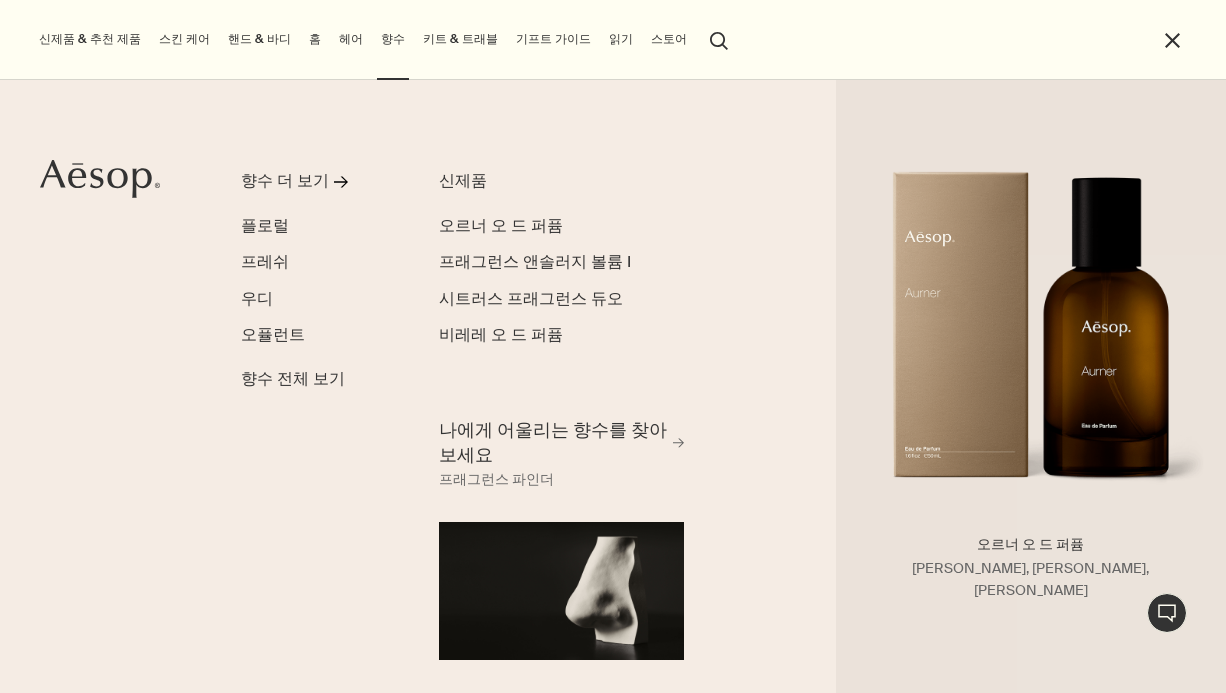 click on "오르너 오 드 퍼퓸" at bounding box center (501, 226) 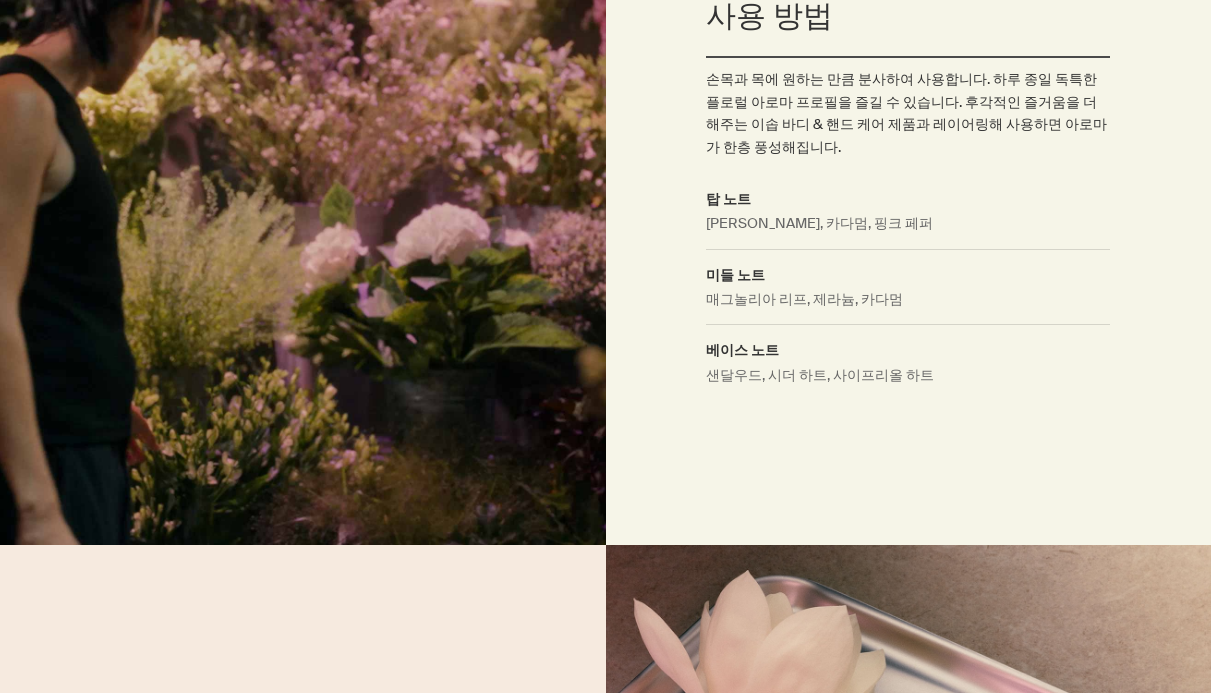 scroll, scrollTop: 1390, scrollLeft: 0, axis: vertical 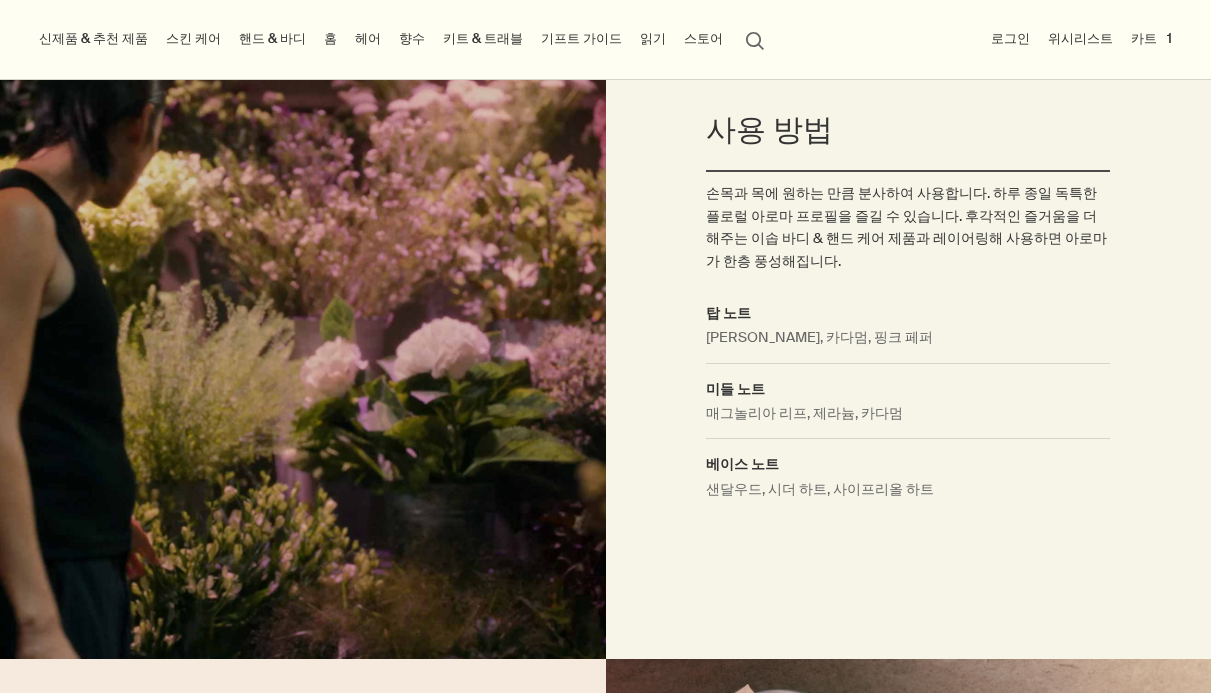 click on "Skip to main content 전 구매 무료배송 및 선물포장과 단독 기프트 메시지 카드 혜택을 즐겨보세요.  plus 신제품 & 추천 제품 신제품 루센트 페이셜 리파이너 엘레오스 너리싱 바디 클렌저 오르너 오 드 퍼퓸 스크린 3 프래그런스 앤솔러지 볼륨 I 추천 제품 제라늄 리프 바디 클렌저 올루스 아로마틱 룸 스프레이 테싯 오 드 퍼퓸 파슬리 씨드 안티 옥시던트 인텐스 세럼  스킨 케어 스킨 케어 더 보기   rightArrow 페이셜 클렌저 & 각질 제거 트리트먼트 & 마스크 토너 하이드레이터 & 모이스처라이저 립 & 아이 쉐이빙 선 케어 스킨 케어 키트 스킨 케어 전체 보기 피부 타입 또는 피부 고민 중성 피부 건성 피부 지성 피부 복합성 피부 민감성 노화 피부 계절별 스킨 케어 여름 겨울 신제품 루센트 페이셜 리파이너 이매큘레이트 페이셜 토닉 프로텍티브 페이셜 로션 SPF50+   rightArrow" at bounding box center [605, -971] 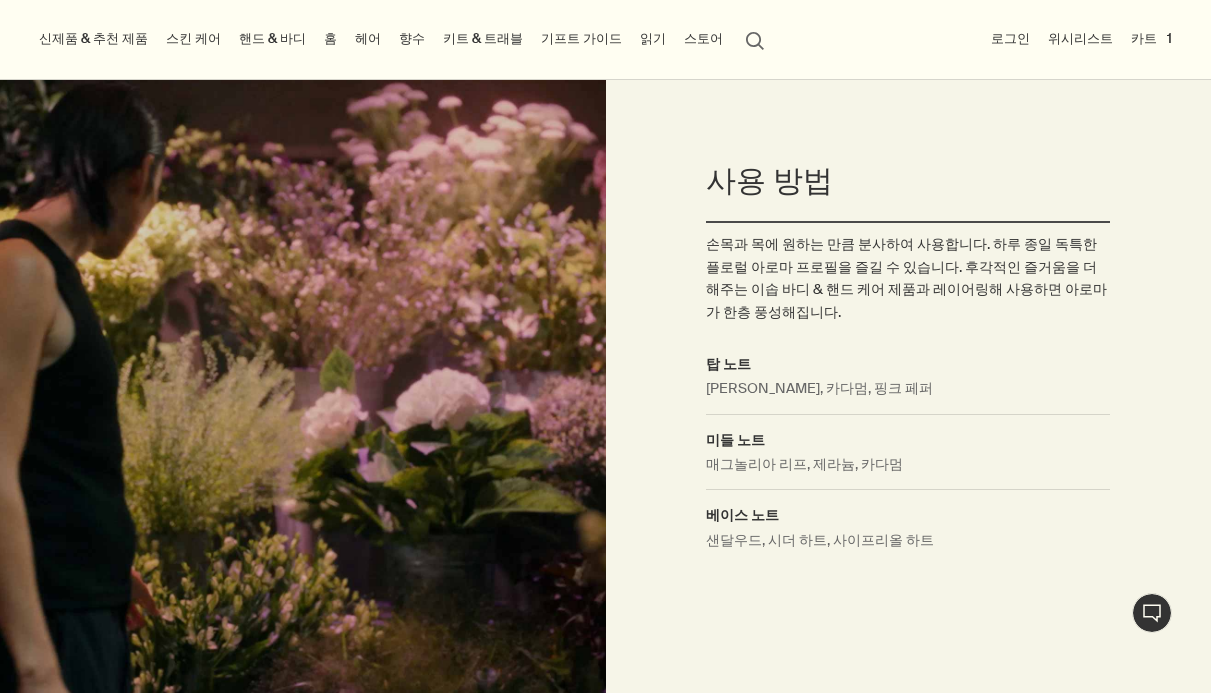 scroll, scrollTop: 1224, scrollLeft: 0, axis: vertical 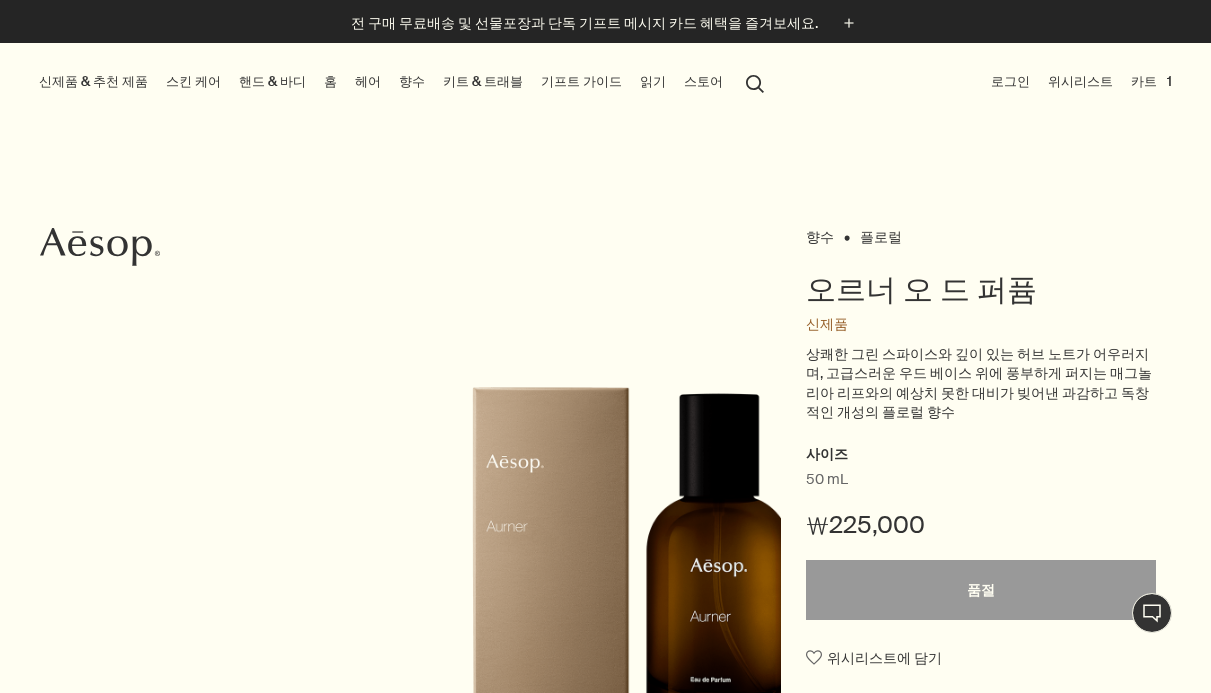 click on "향수" at bounding box center [412, 82] 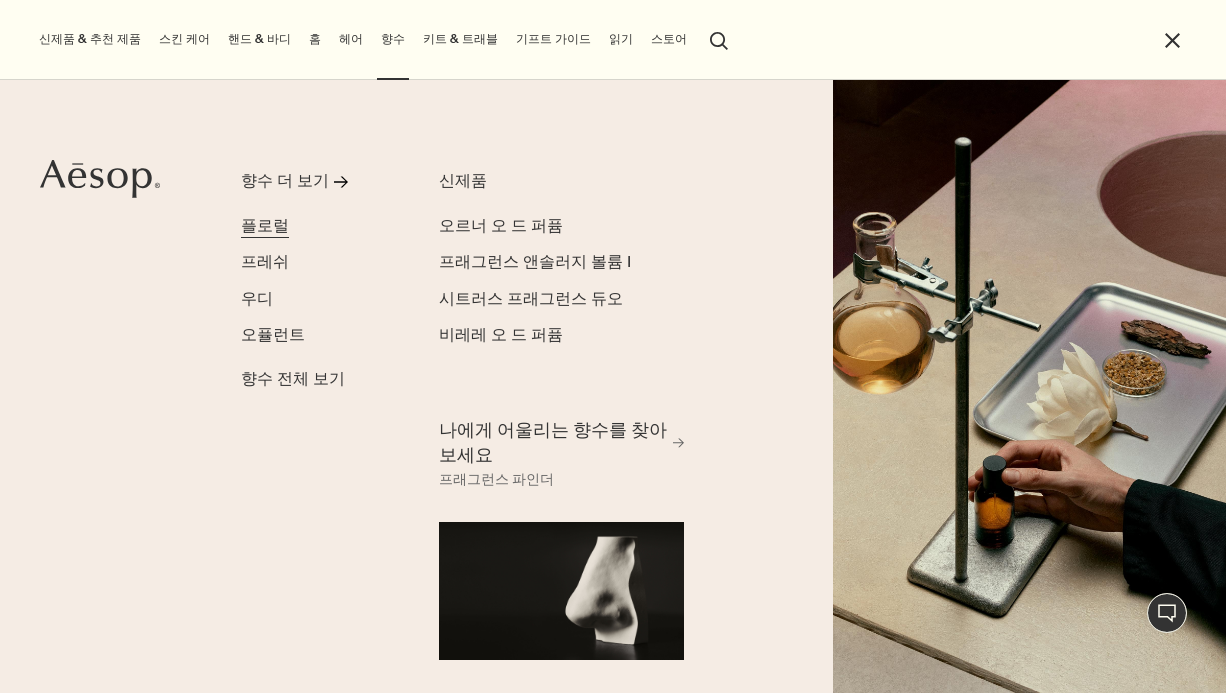 click on "플로럴" at bounding box center [265, 226] 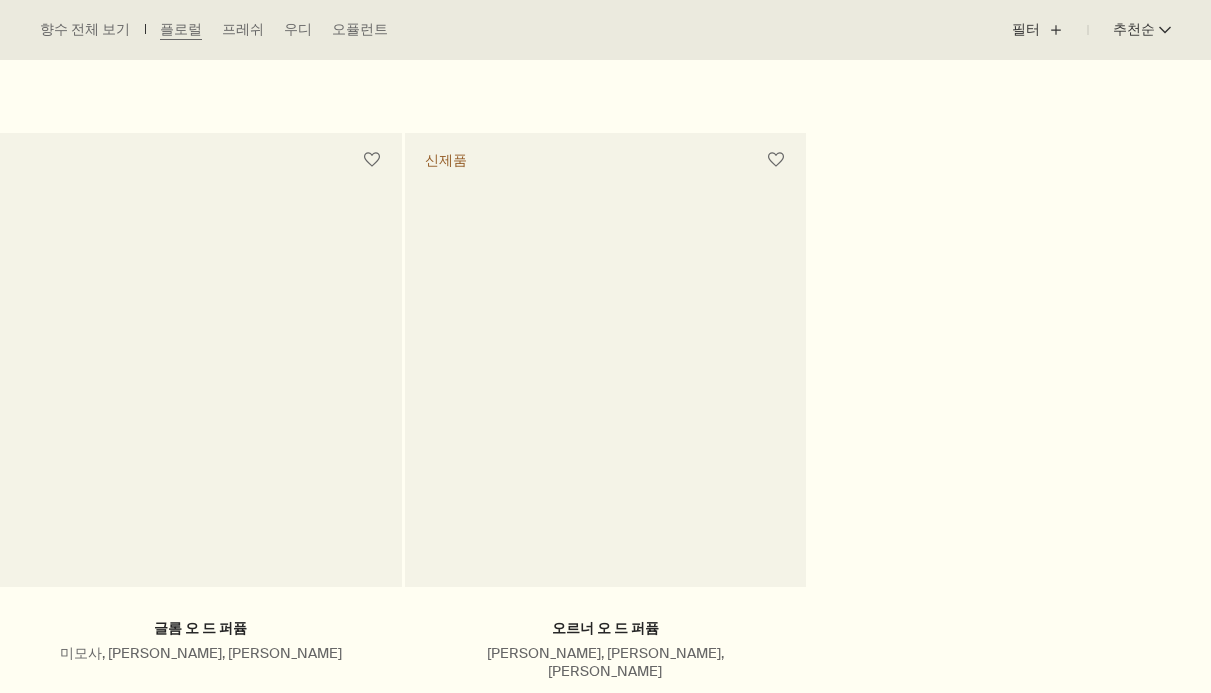 scroll, scrollTop: 0, scrollLeft: 0, axis: both 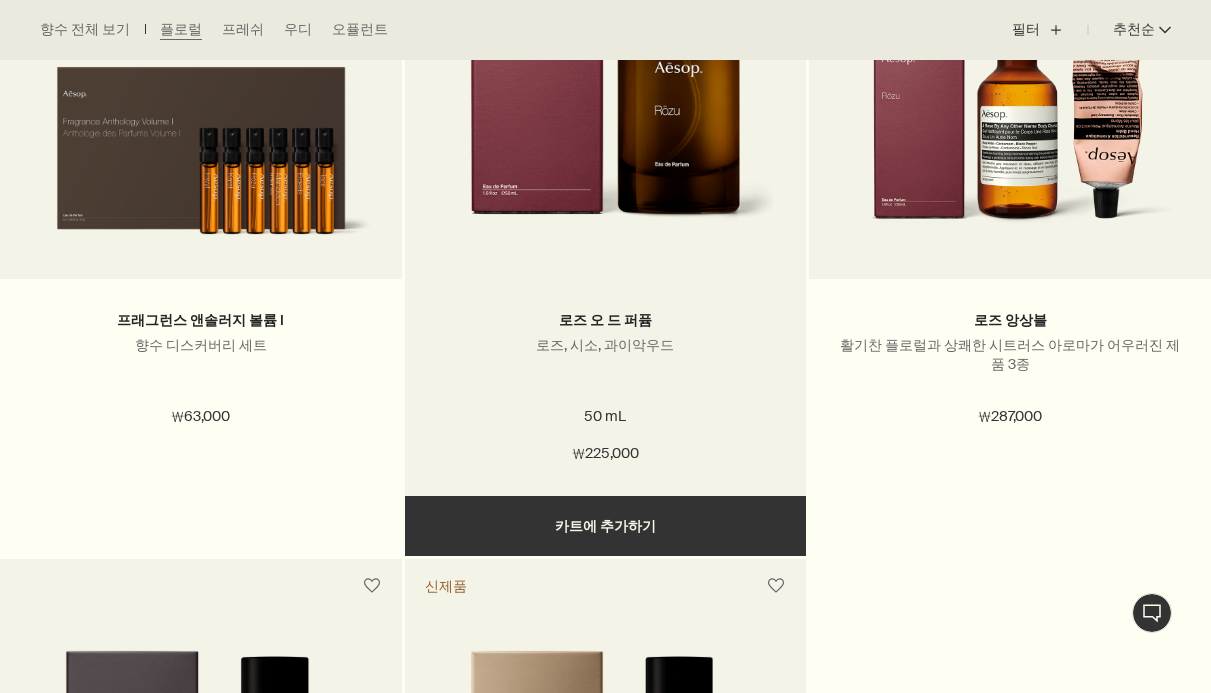 click on "로즈 오 드 퍼퓸" at bounding box center [606, 321] 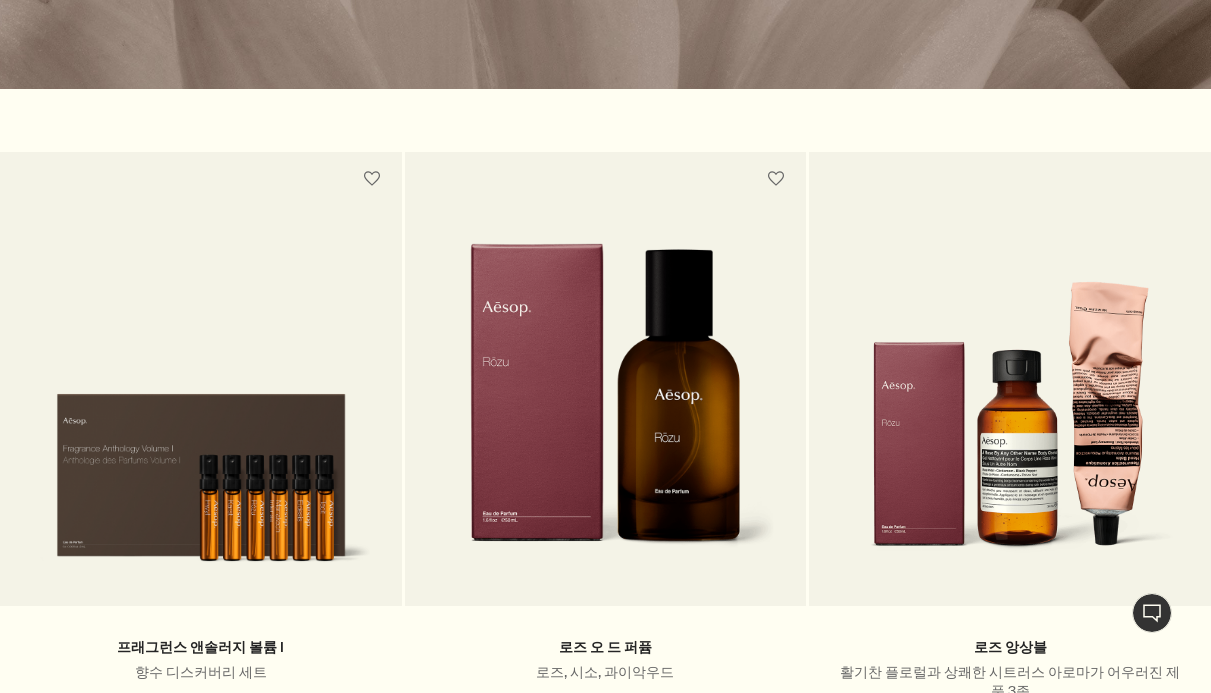 scroll, scrollTop: 1271, scrollLeft: 0, axis: vertical 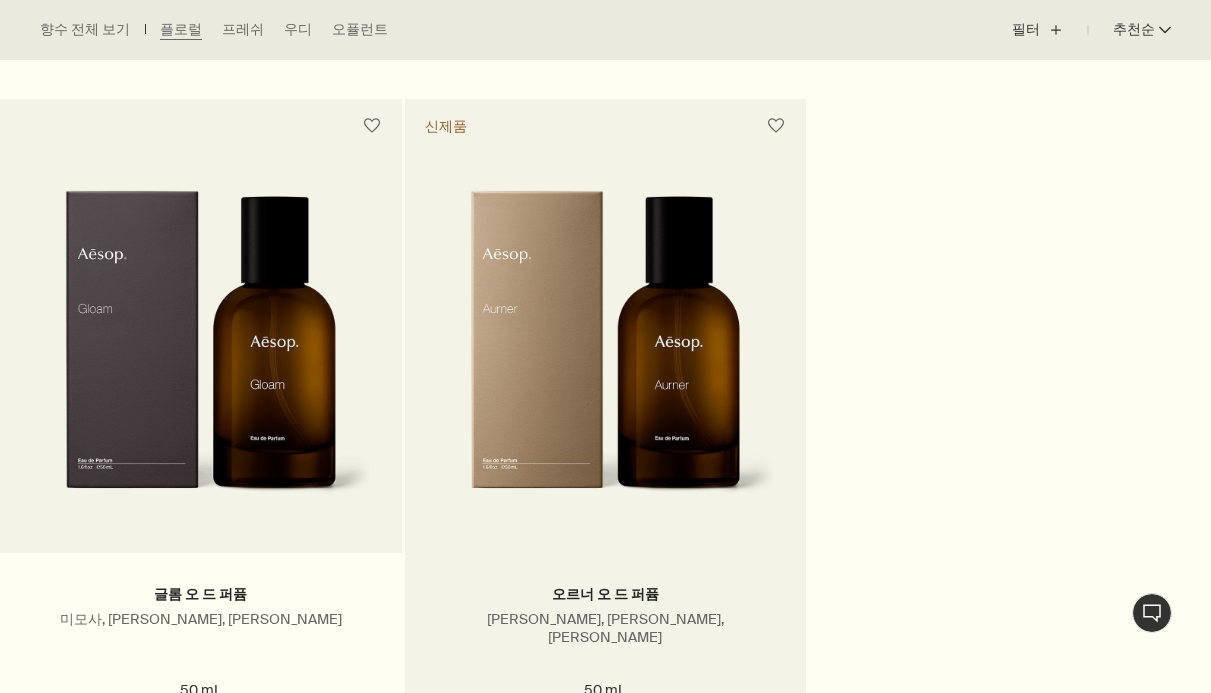 click on "오르너 오 드 퍼퓸" at bounding box center [606, 595] 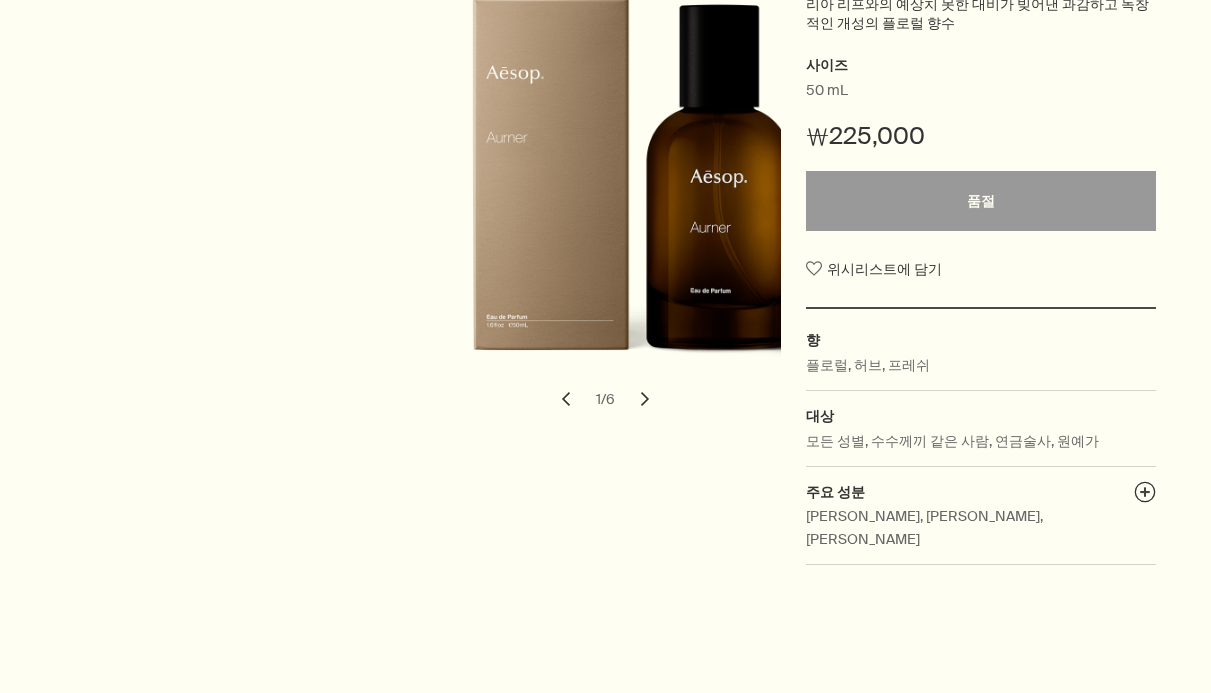 scroll, scrollTop: 0, scrollLeft: 0, axis: both 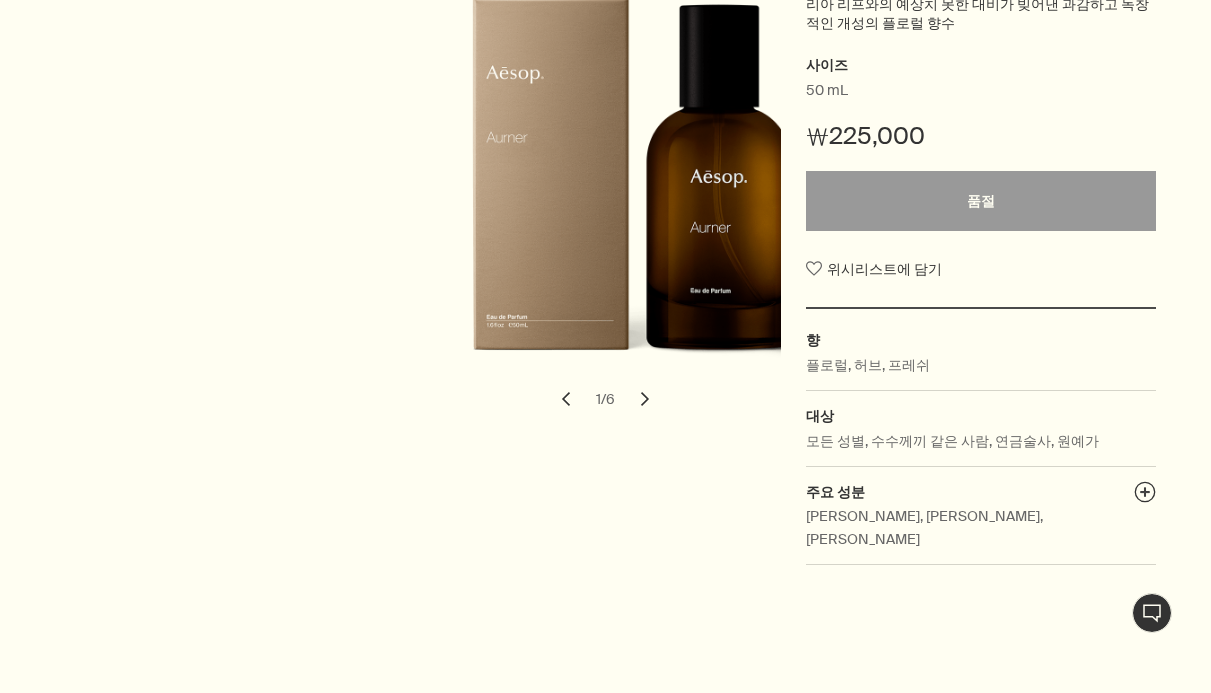 click on "chevron" at bounding box center [645, 399] 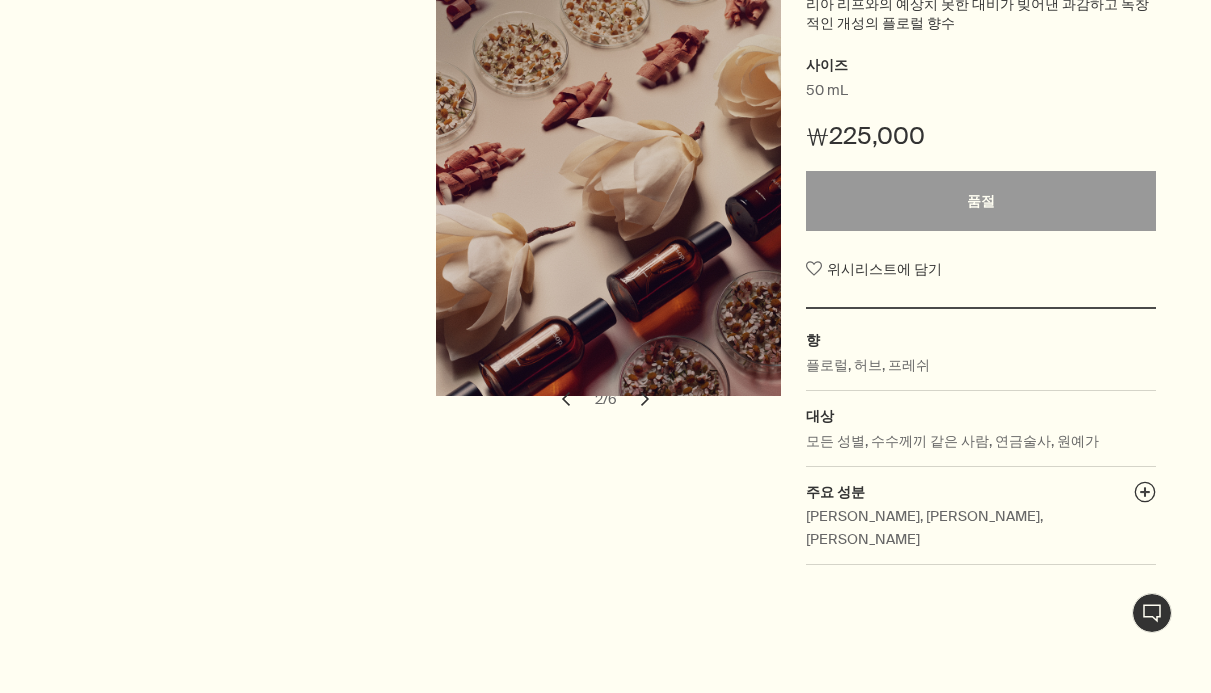 click on "chevron" at bounding box center (645, 399) 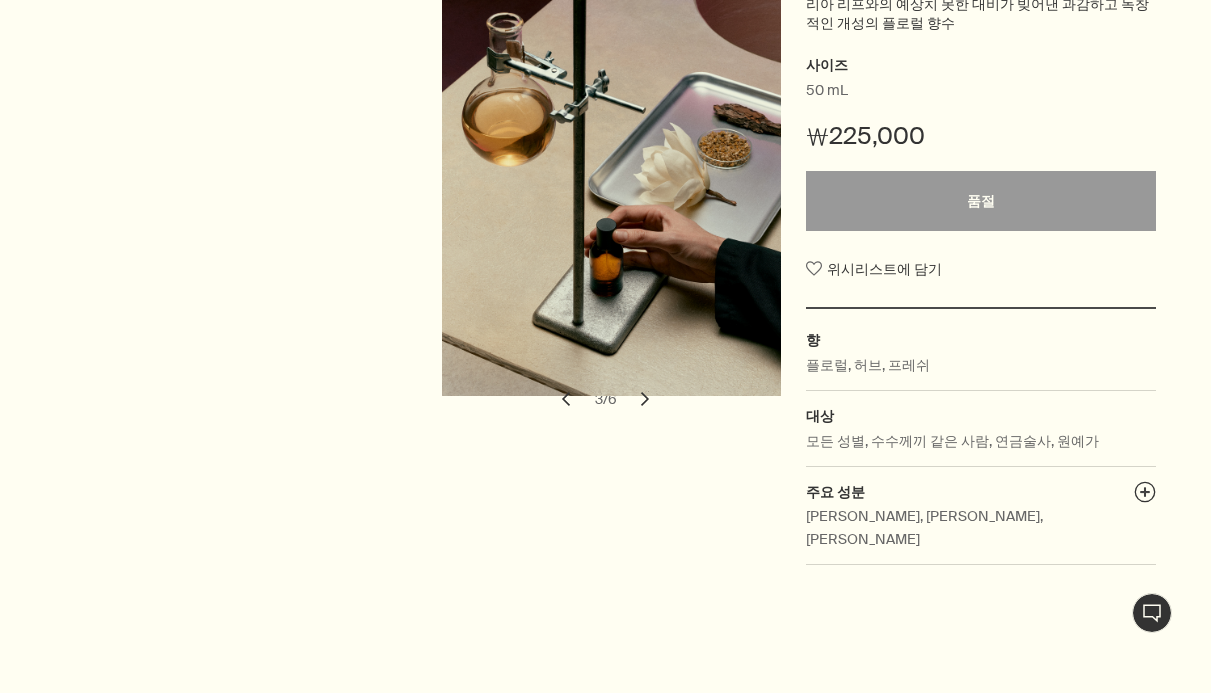 click on "chevron" at bounding box center (645, 399) 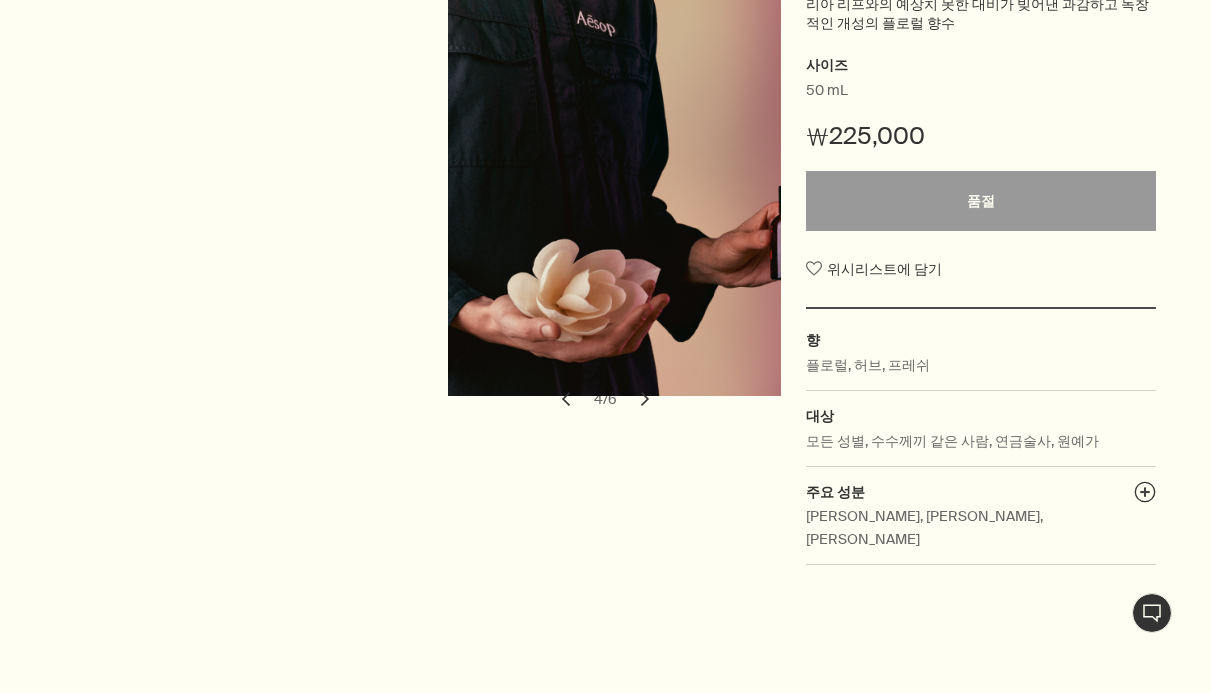 click on "chevron" at bounding box center (645, 399) 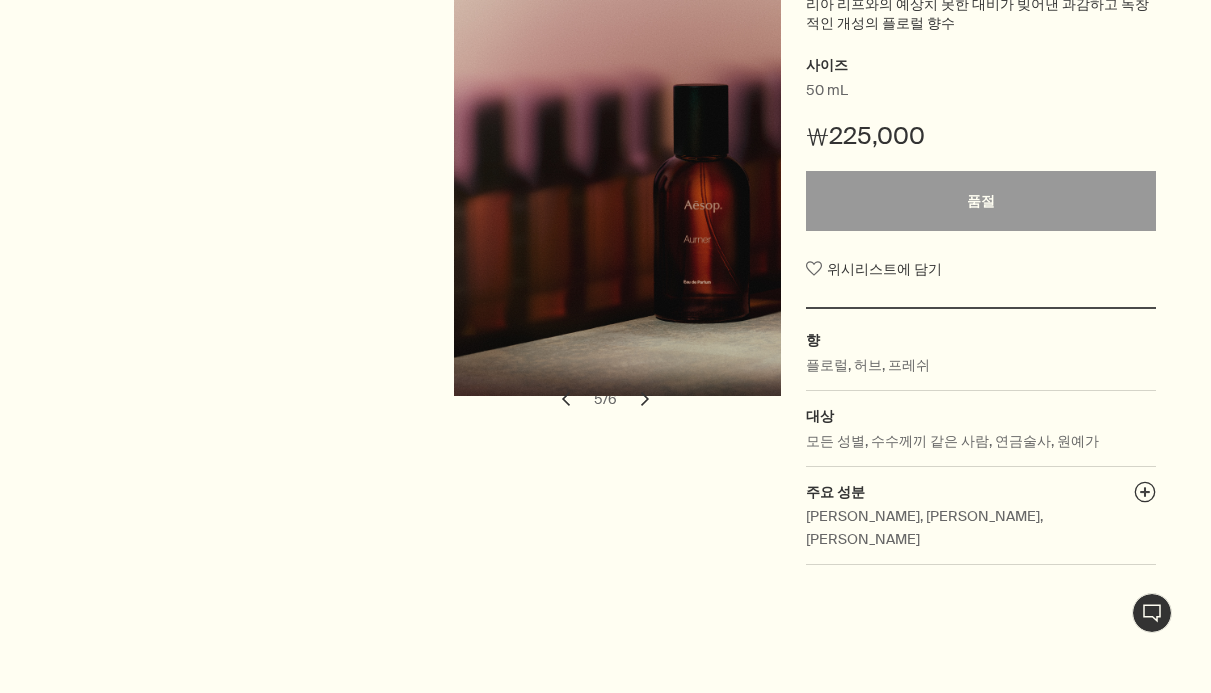 click on "chevron" at bounding box center (645, 399) 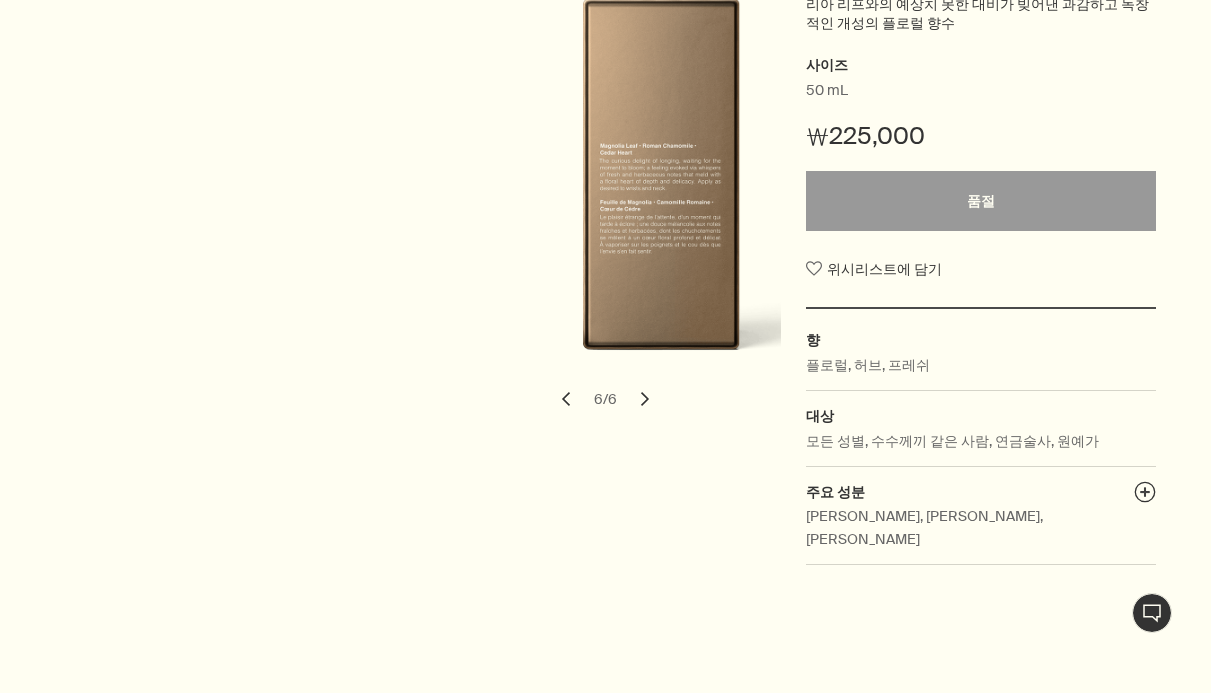 click on "chevron" at bounding box center [566, 399] 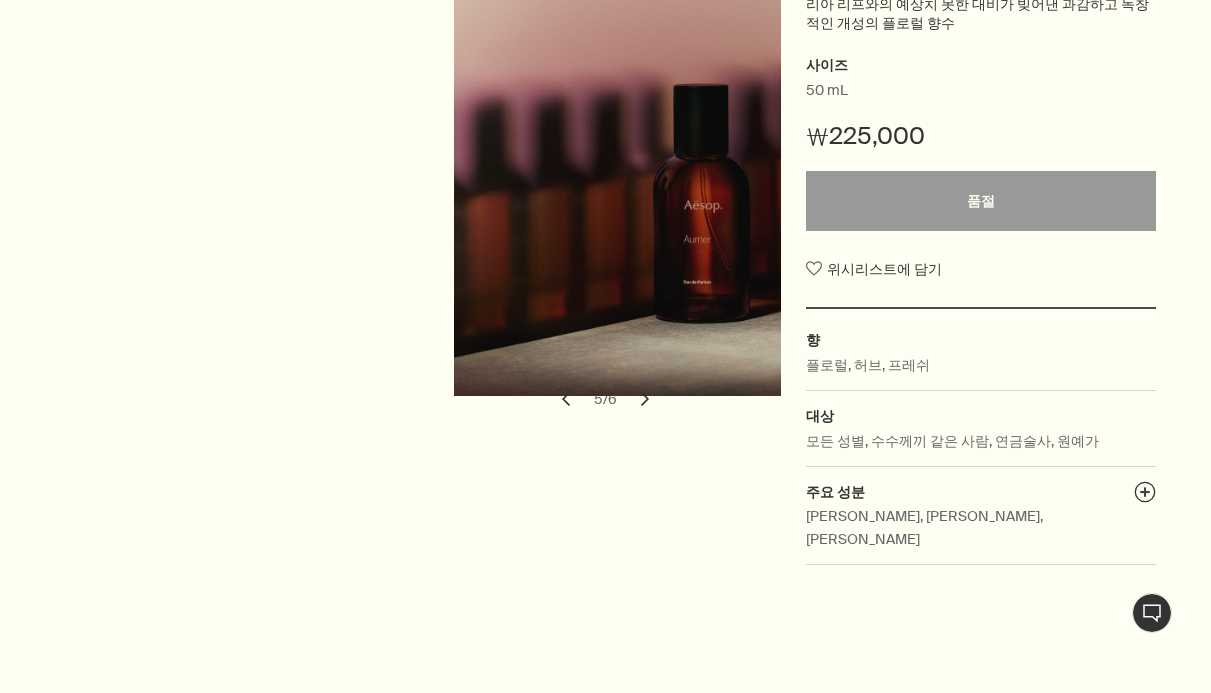 click on "chevron" at bounding box center (645, 399) 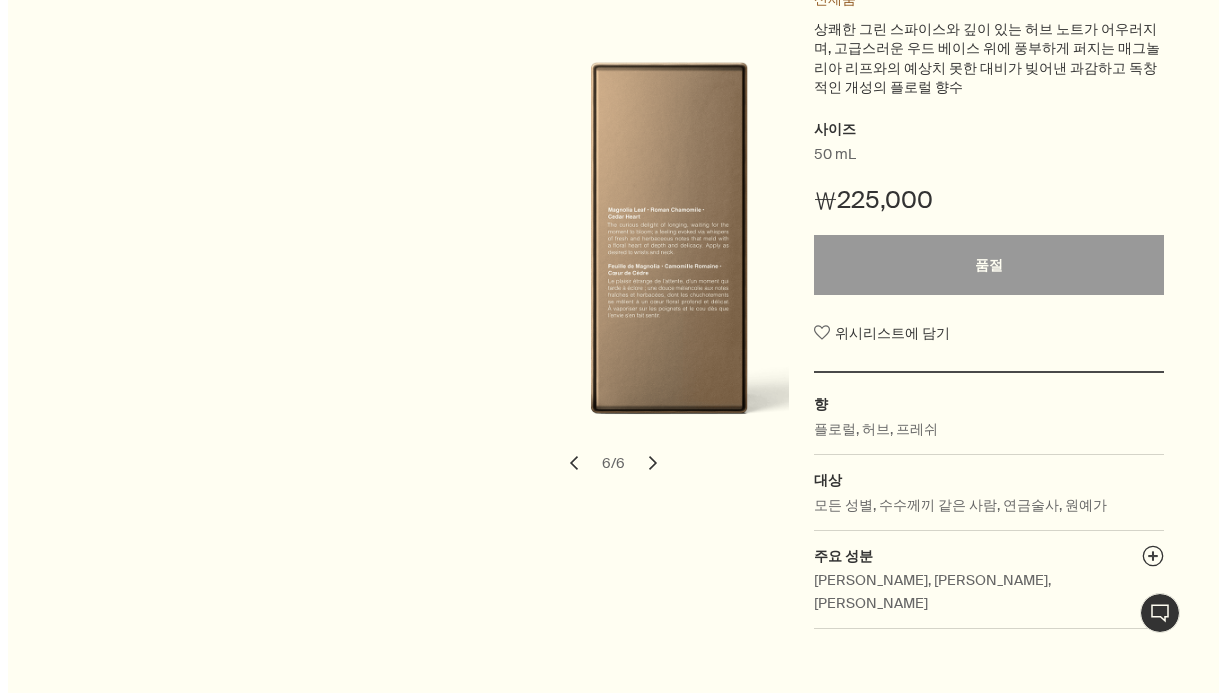 scroll, scrollTop: 0, scrollLeft: 0, axis: both 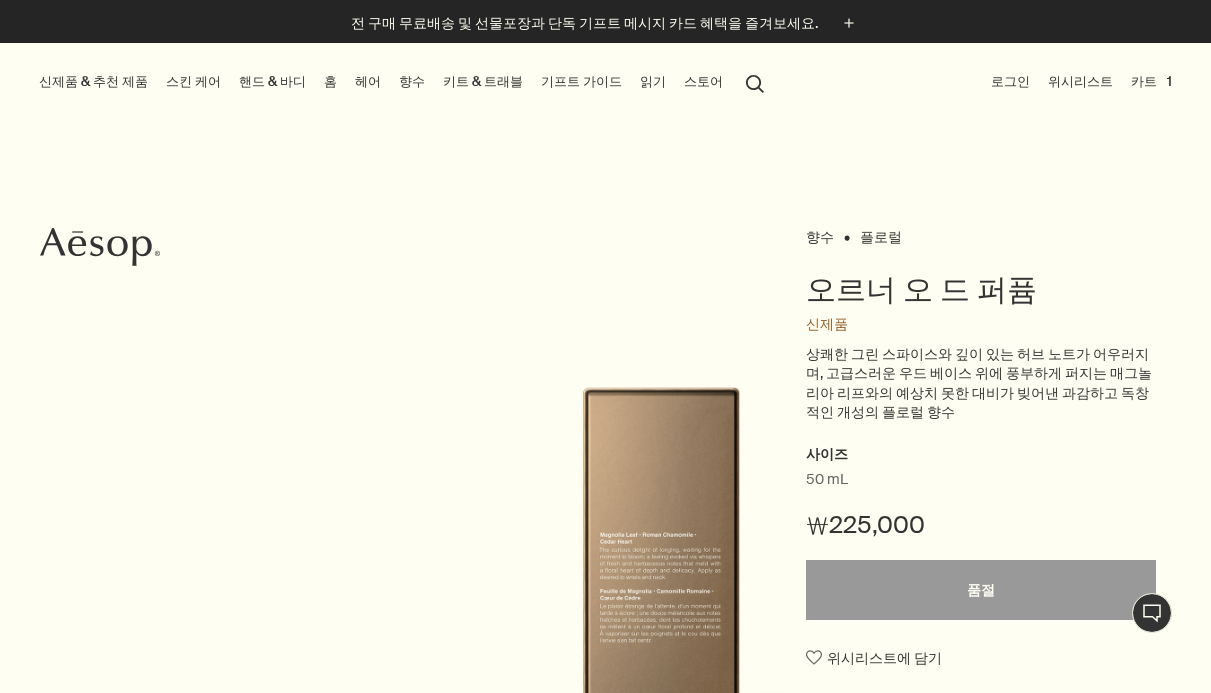 click on "향수" at bounding box center [412, 82] 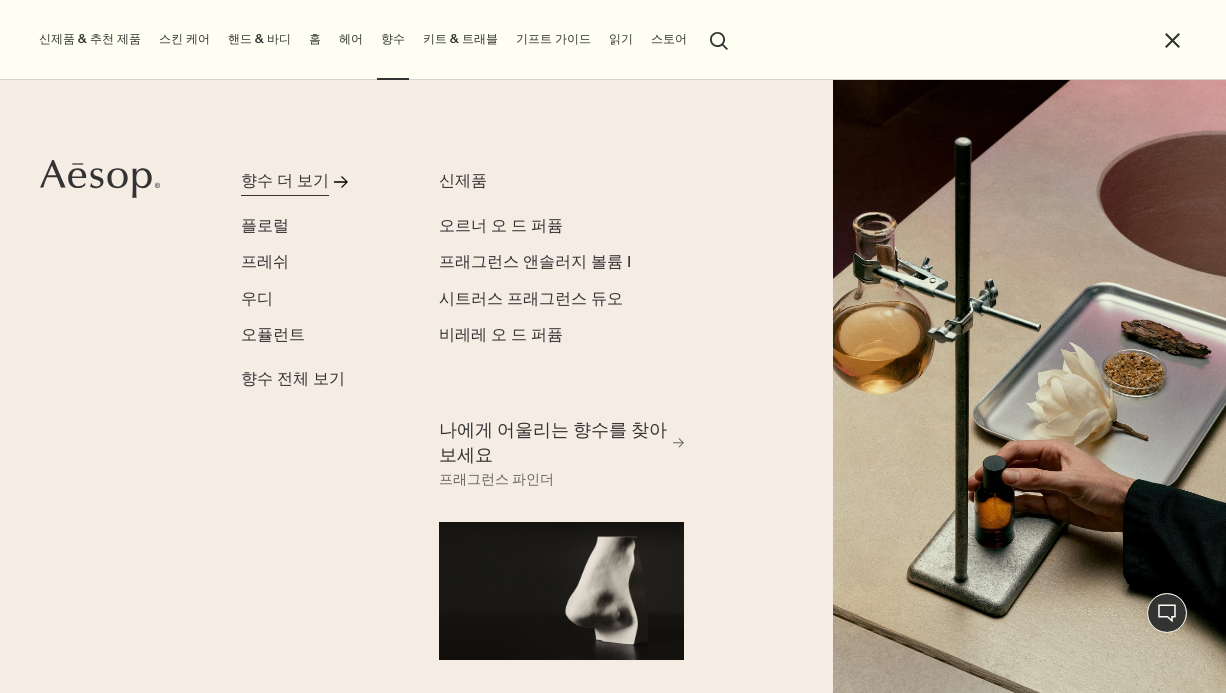 click on "향수 더 보기" at bounding box center [285, 182] 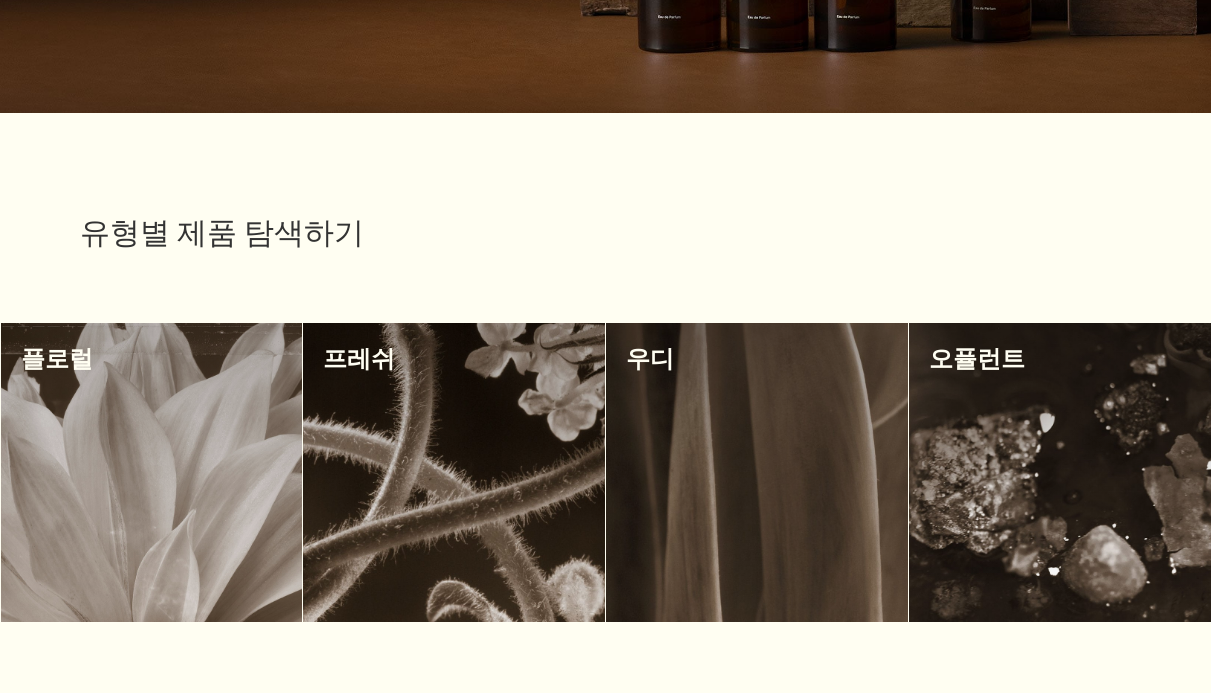 scroll, scrollTop: 1059, scrollLeft: 0, axis: vertical 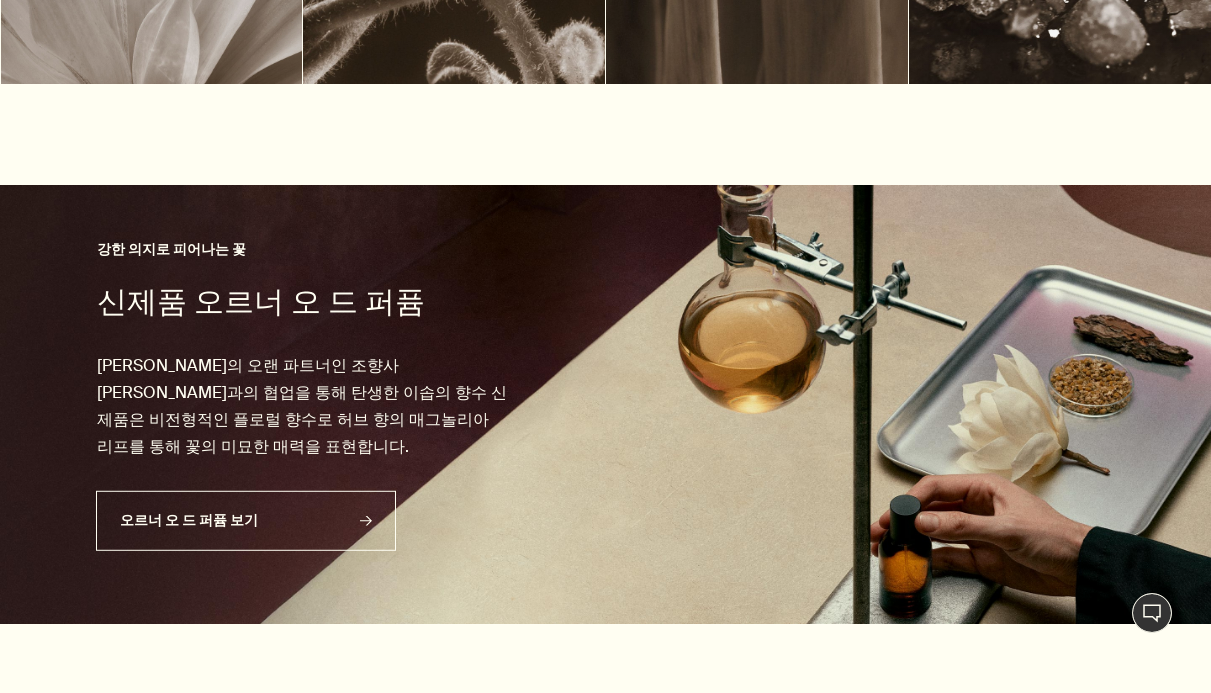click on "Skip to main content 전 구매 무료배송 및 선물포장과 단독 기프트 메시지 카드 혜택을 즐겨보세요.  plus 신제품 & 추천 제품 신제품 루센트 페이셜 리파이너 엘레오스 너리싱 바디 클렌저 오르너 오 드 퍼퓸 스크린 3 프래그런스 앤솔러지 볼륨 I 추천 제품 제라늄 리프 바디 클렌저 올루스 아로마틱 룸 스프레이 테싯 오 드 퍼퓸 파슬리 씨드 안티 옥시던트 인텐스 세럼  스킨 케어 스킨 케어 더 보기   rightArrow 페이셜 클렌저 & 각질 제거 트리트먼트 & 마스크 토너 하이드레이터 & 모이스처라이저 립 & 아이 쉐이빙 선 케어 스킨 케어 키트 스킨 케어 전체 보기 피부 타입 또는 피부 고민 중성 피부 건성 피부 지성 피부 복합성 피부 민감성 노화 피부 계절별 스킨 케어 여름 겨울 신제품 루센트 페이셜 리파이너 이매큘레이트 페이셜 토닉 프로텍티브 페이셜 로션 SPF50+   rightArrow" at bounding box center [605, -713] 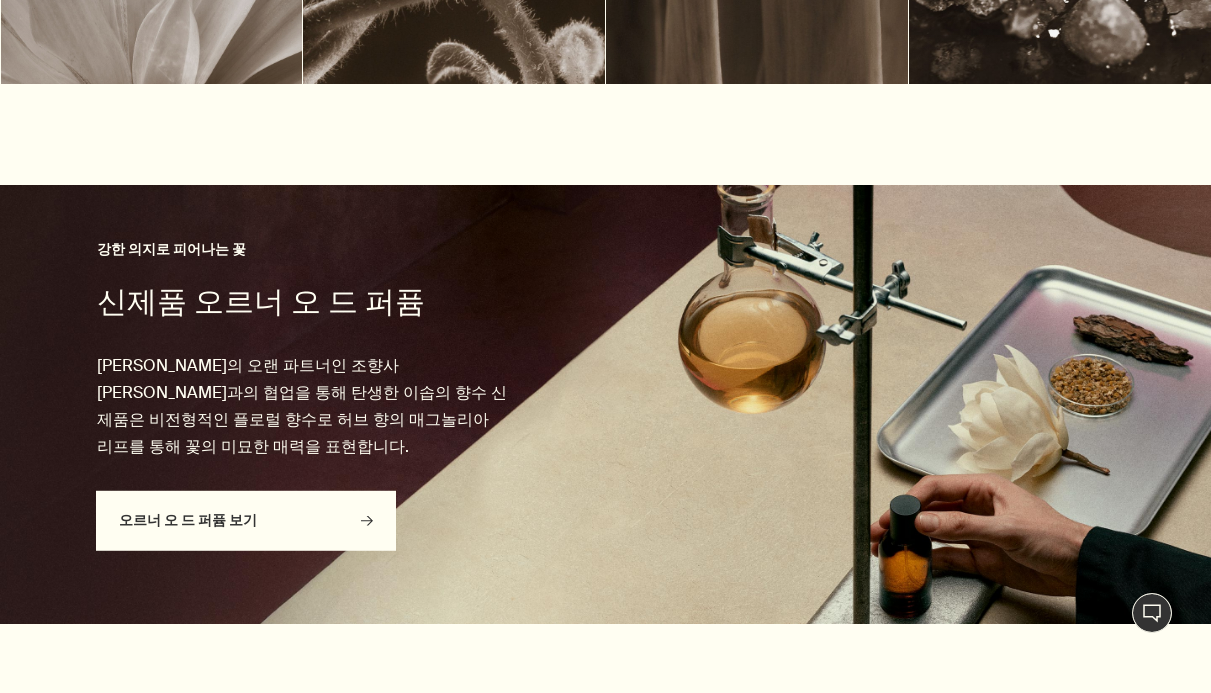 click on "오르너 오 드 퍼퓸 보기   rightArrow" at bounding box center (246, 520) 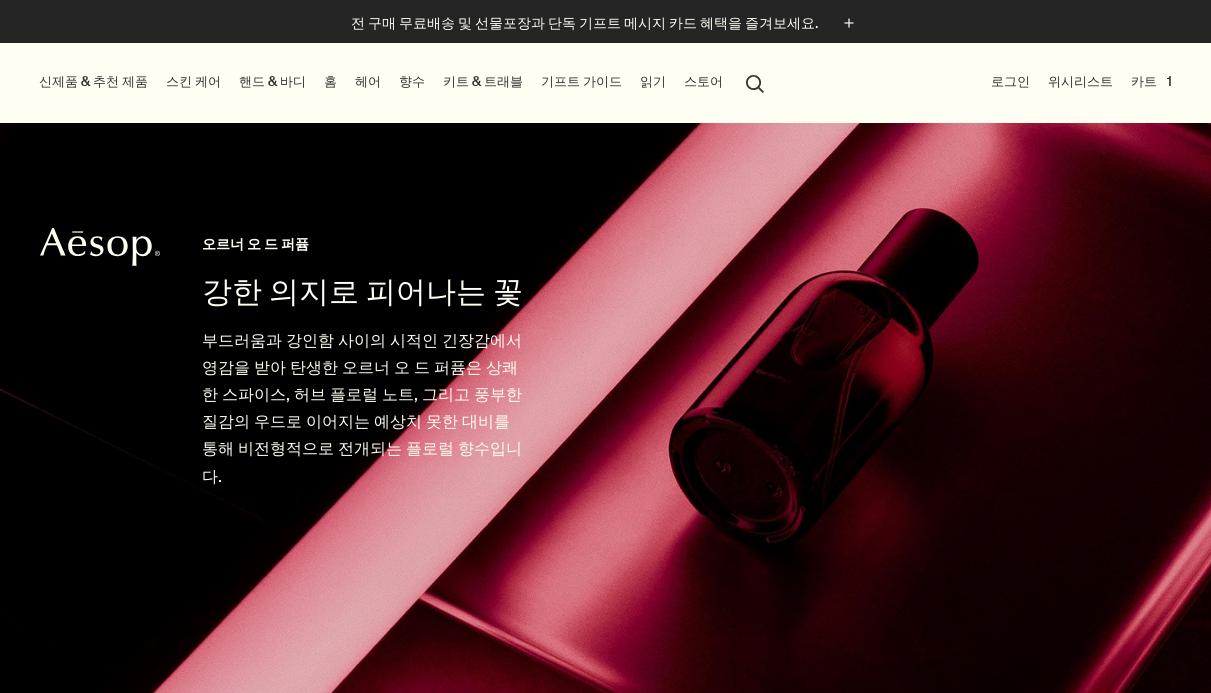 scroll, scrollTop: 0, scrollLeft: 0, axis: both 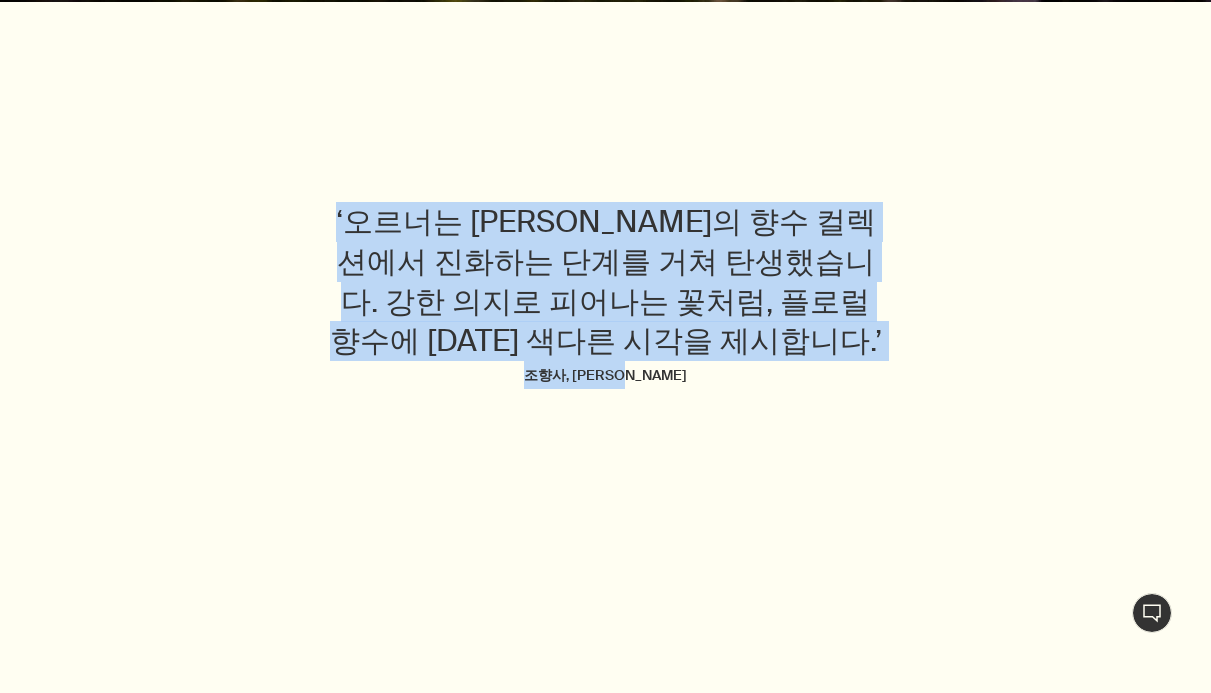 drag, startPoint x: 322, startPoint y: 187, endPoint x: 679, endPoint y: 351, distance: 392.86768 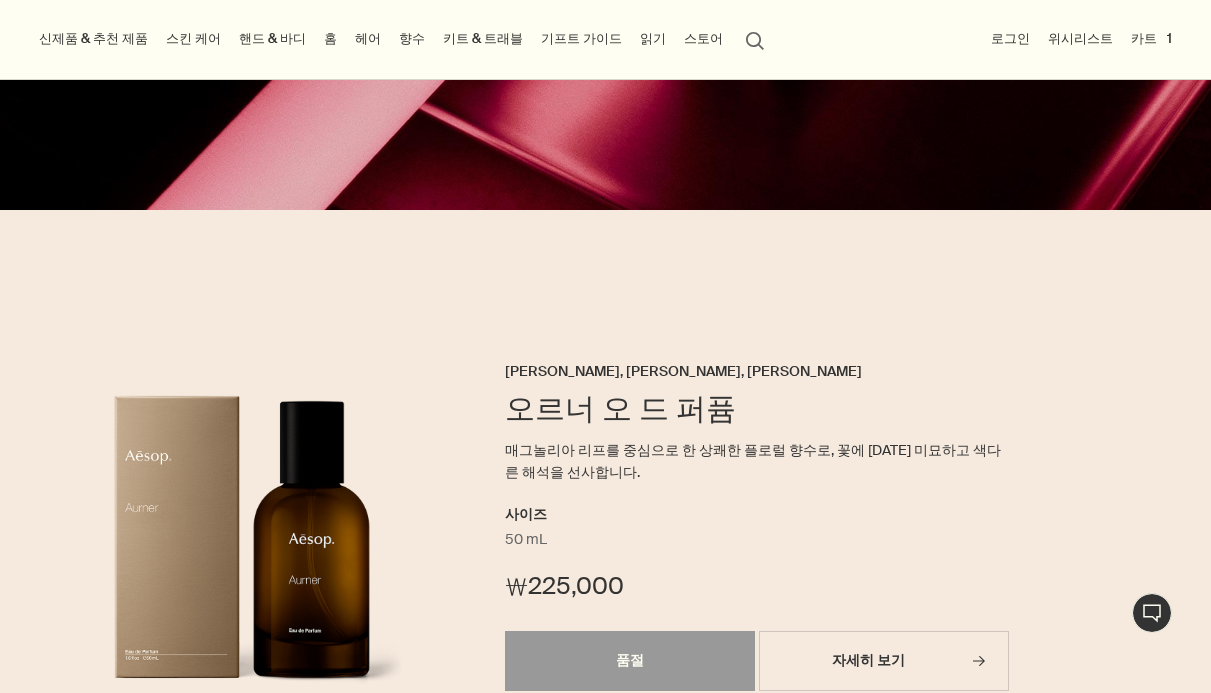 scroll, scrollTop: 478, scrollLeft: 0, axis: vertical 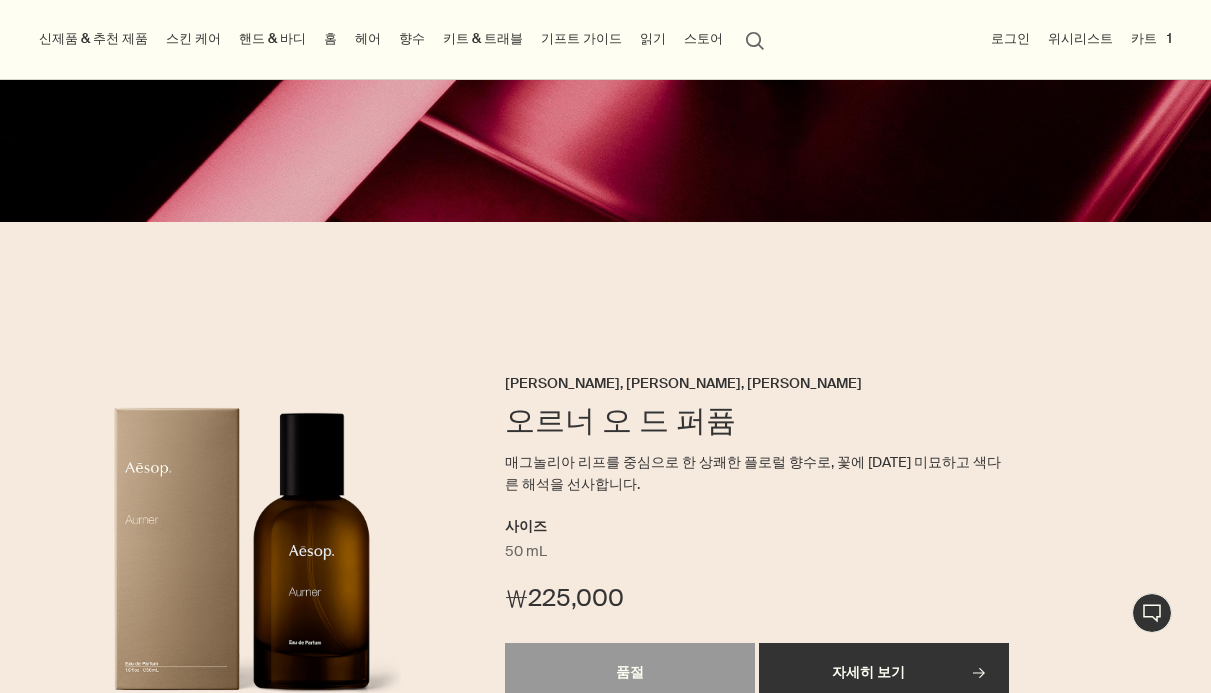 click on "자세히 보기   rightArrow" at bounding box center (884, 673) 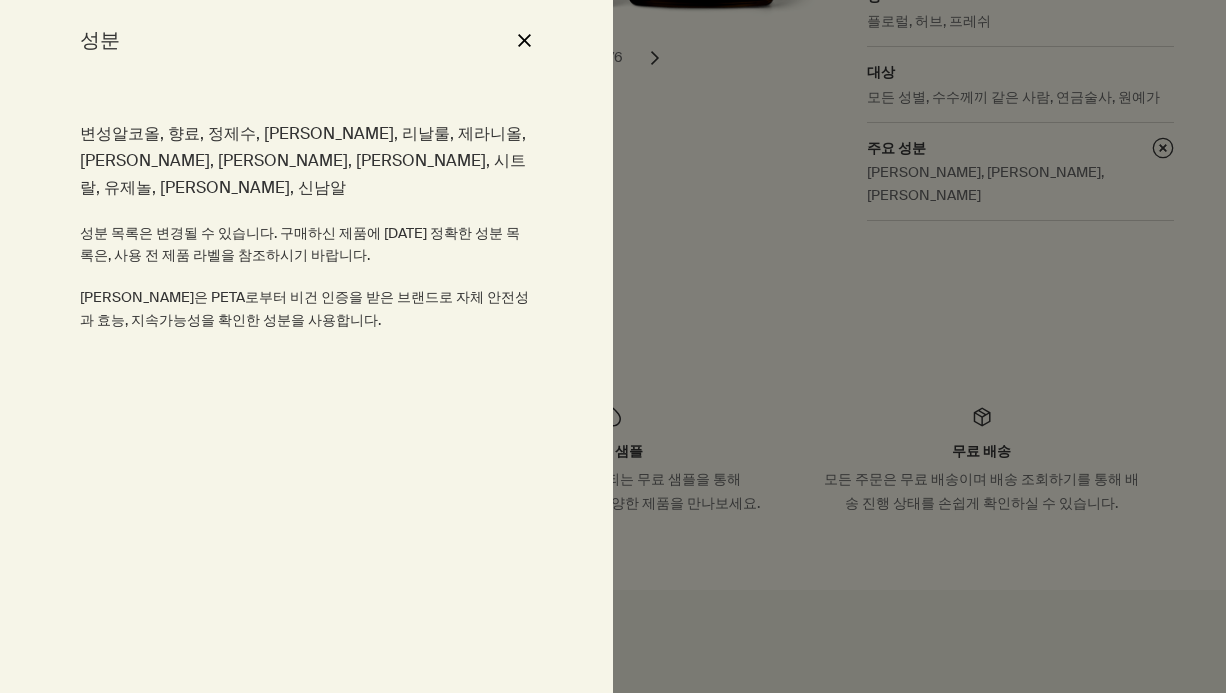 scroll, scrollTop: 753, scrollLeft: 0, axis: vertical 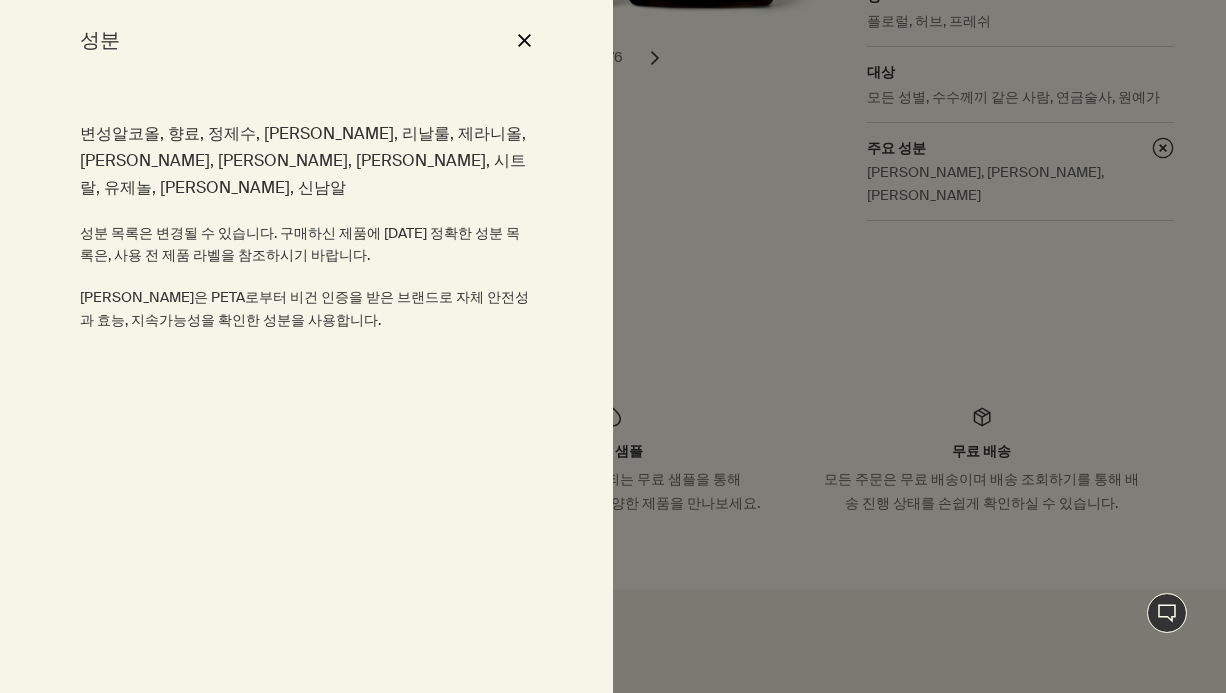click on "close" at bounding box center [524, 40] 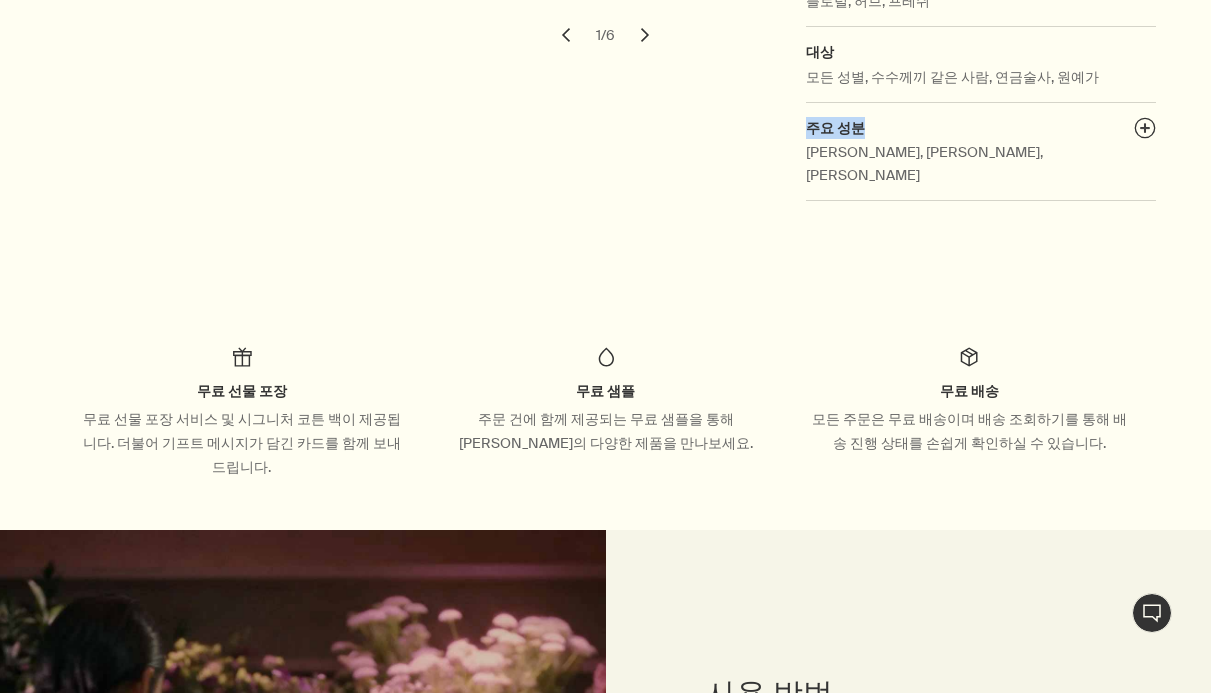 drag, startPoint x: 1209, startPoint y: 99, endPoint x: 1225, endPoint y: 138, distance: 42.154476 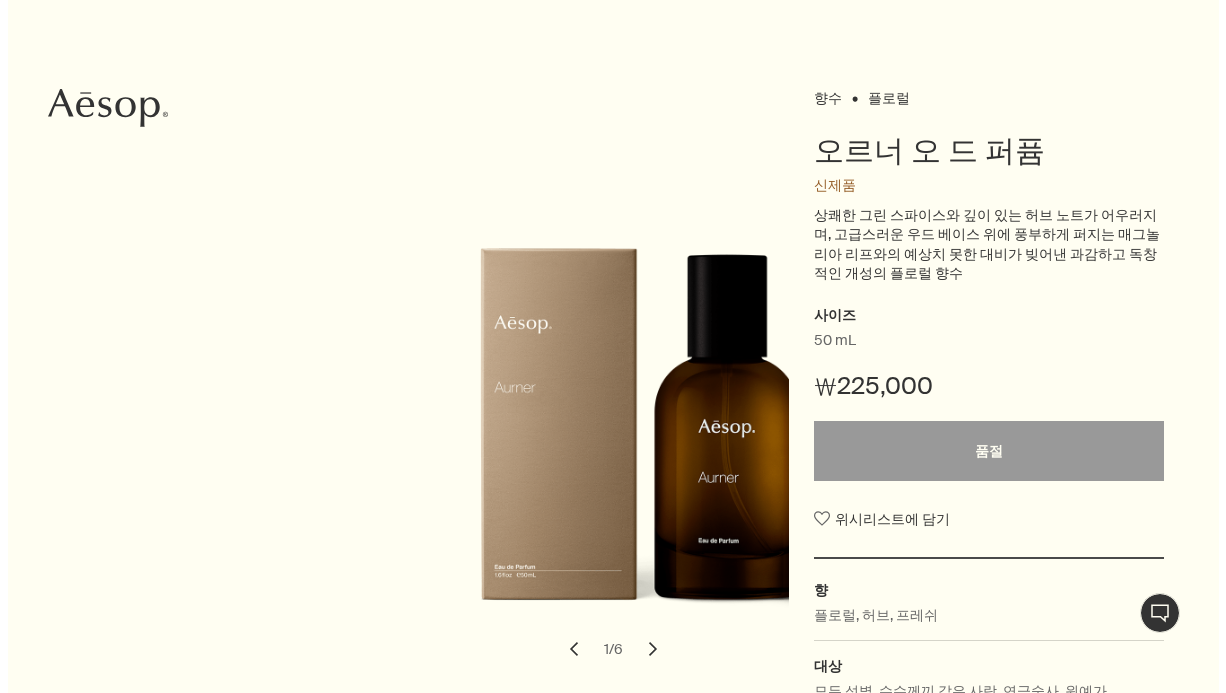 scroll, scrollTop: 0, scrollLeft: 0, axis: both 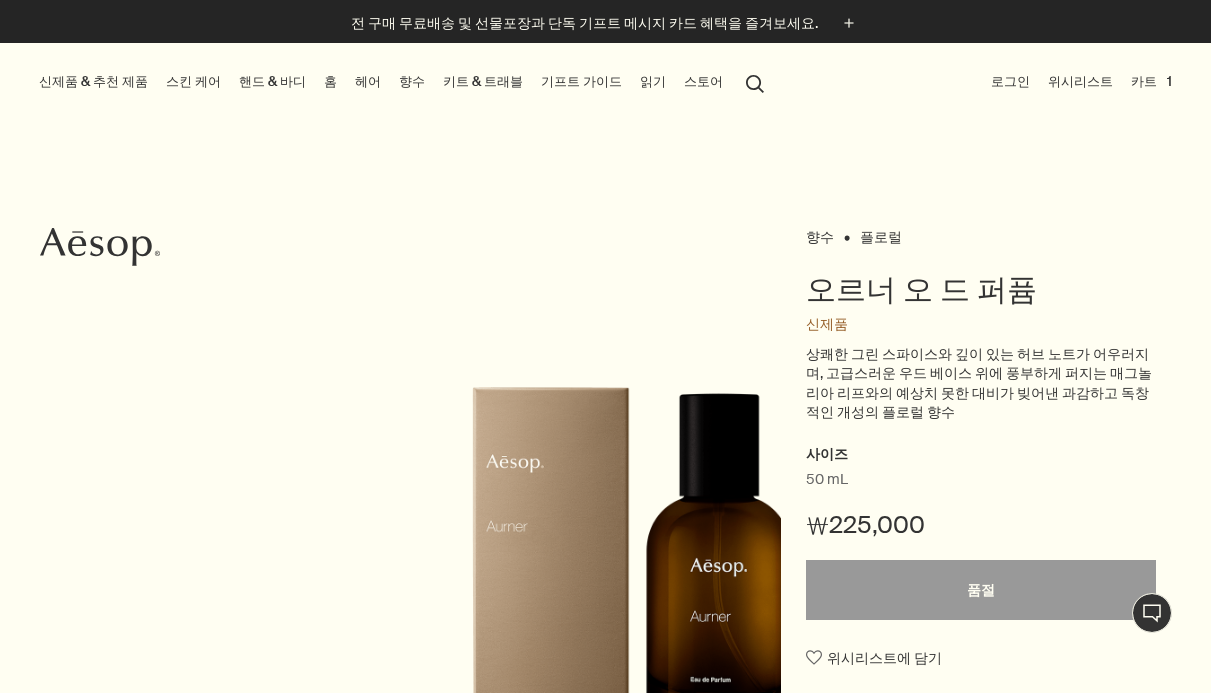 click on "향수" at bounding box center [412, 82] 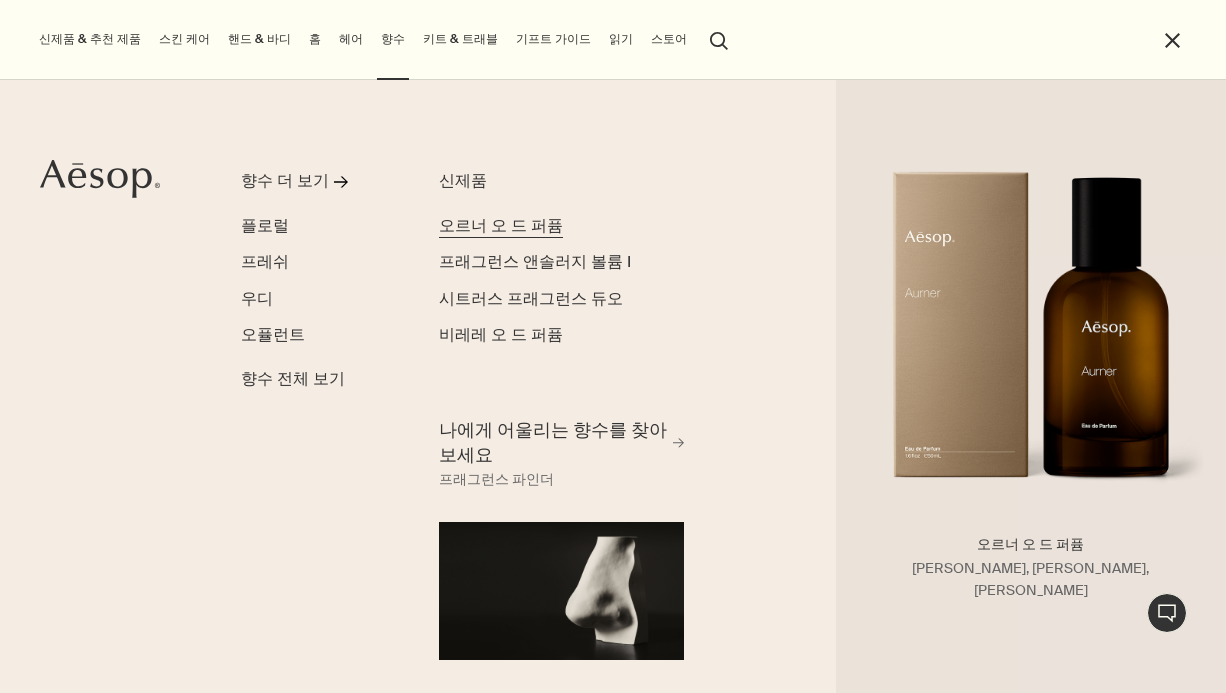 click on "오르너 오 드 퍼퓸" at bounding box center [501, 226] 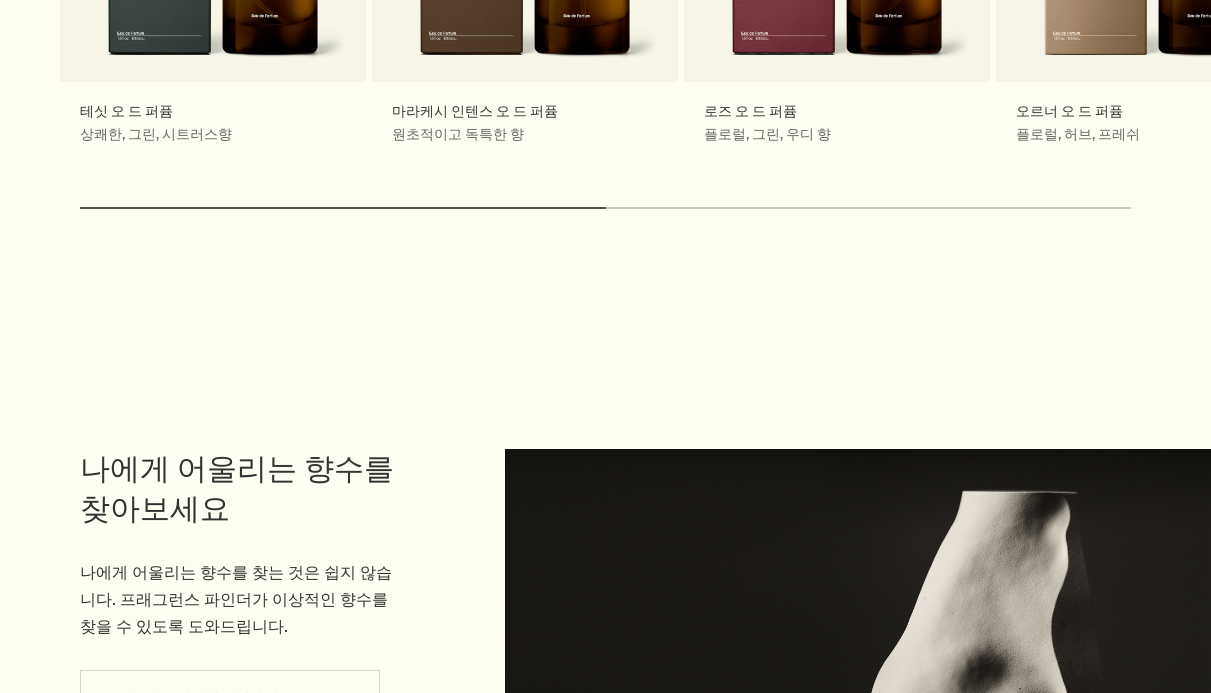 scroll, scrollTop: 3453, scrollLeft: 0, axis: vertical 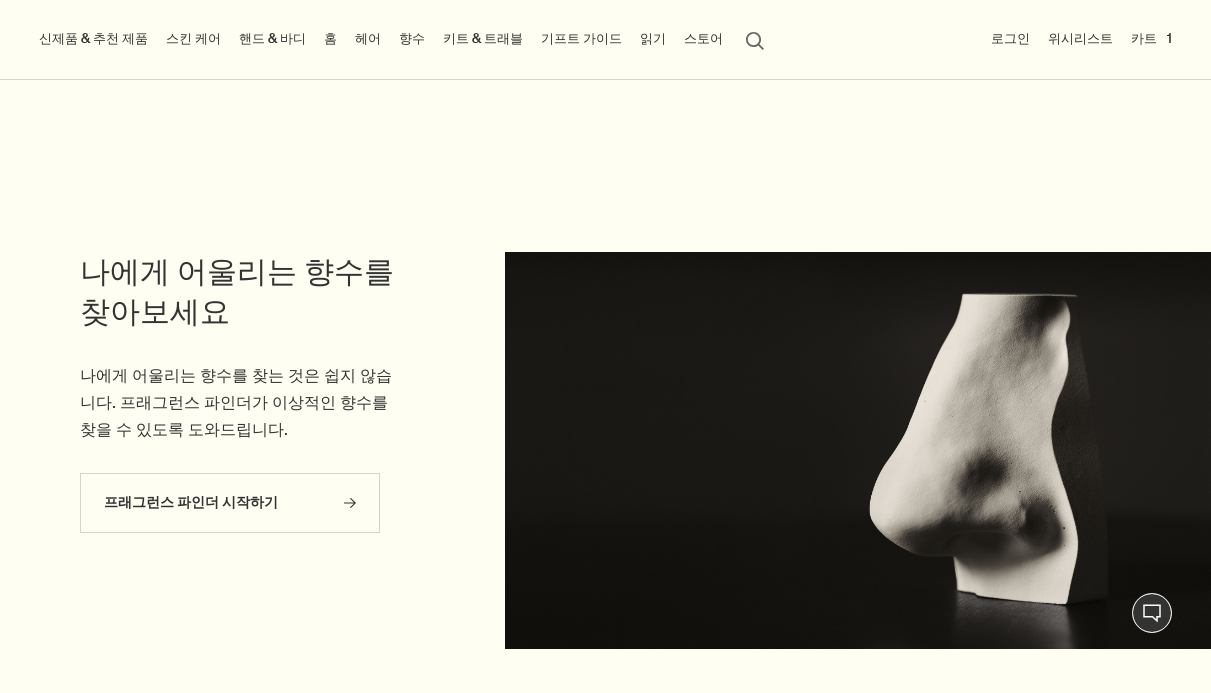 click on "Skip to main content 전 구매 무료배송 및 선물포장과 단독 기프트 메시지 카드 혜택을 즐겨보세요.  plus 신제품 & 추천 제품 신제품 루센트 페이셜 리파이너 엘레오스 너리싱 바디 클렌저 오르너 오 드 퍼퓸 스크린 3 프래그런스 앤솔러지 볼륨 I 추천 제품 제라늄 리프 바디 클렌저 올루스 아로마틱 룸 스프레이 테싯 오 드 퍼퓸 파슬리 씨드 안티 옥시던트 인텐스 세럼  스킨 케어 스킨 케어 더 보기   rightArrow 페이셜 클렌저 & 각질 제거 트리트먼트 & 마스크 토너 하이드레이터 & 모이스처라이저 립 & 아이 쉐이빙 선 케어 스킨 케어 키트 스킨 케어 전체 보기 피부 타입 또는 피부 고민 중성 피부 건성 피부 지성 피부 복합성 피부 민감성 노화 피부 계절별 스킨 케어 여름 겨울 신제품 루센트 페이셜 리파이너 이매큘레이트 페이셜 토닉 프로텍티브 페이셜 로션 SPF50+   rightArrow" at bounding box center (605, -3117) 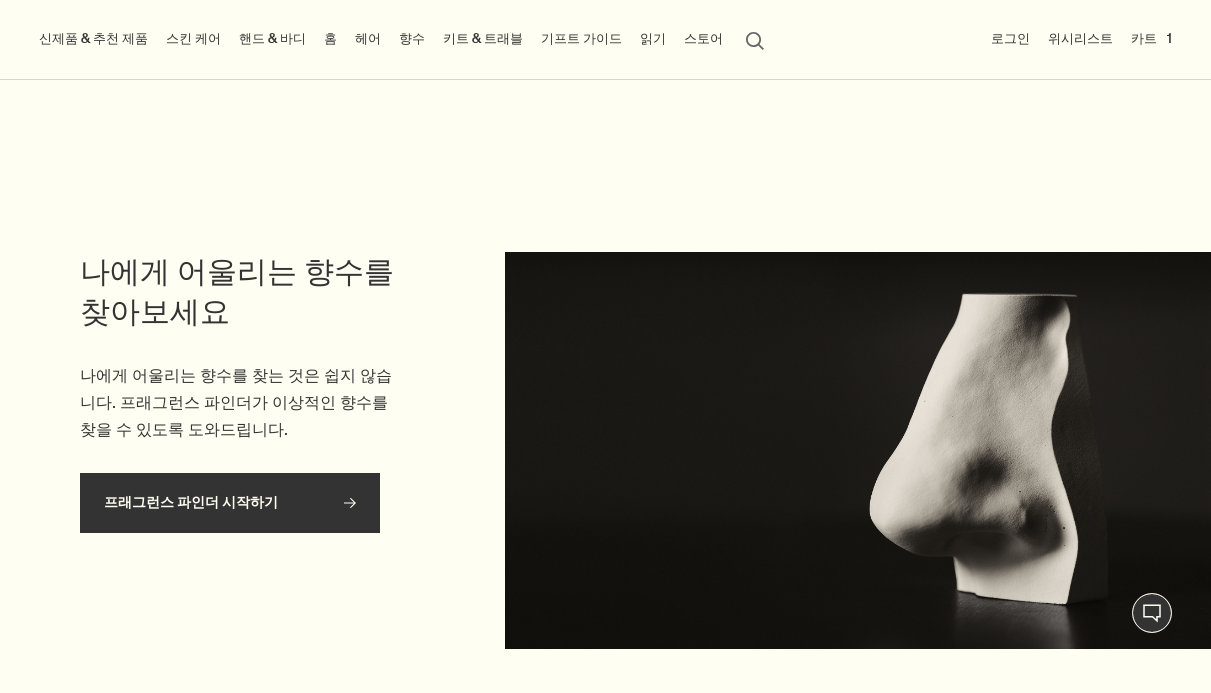 click on "프래그런스 파인더 시작하기   rightArrow" at bounding box center [230, 503] 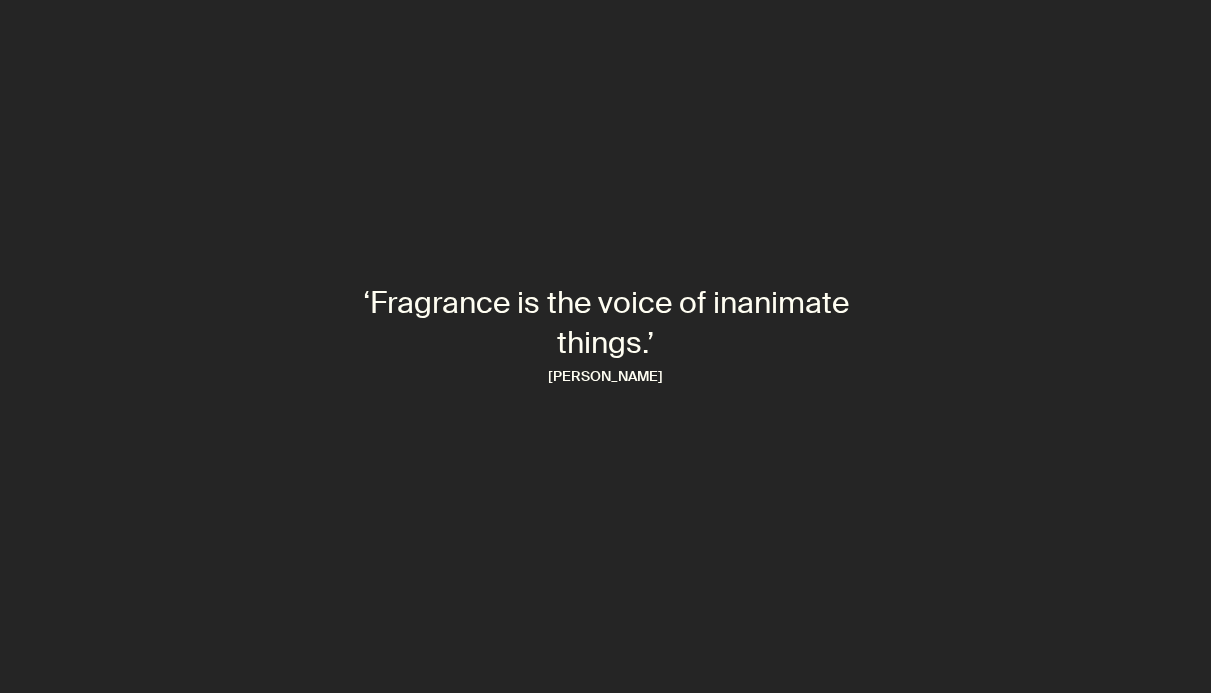 scroll, scrollTop: 0, scrollLeft: 0, axis: both 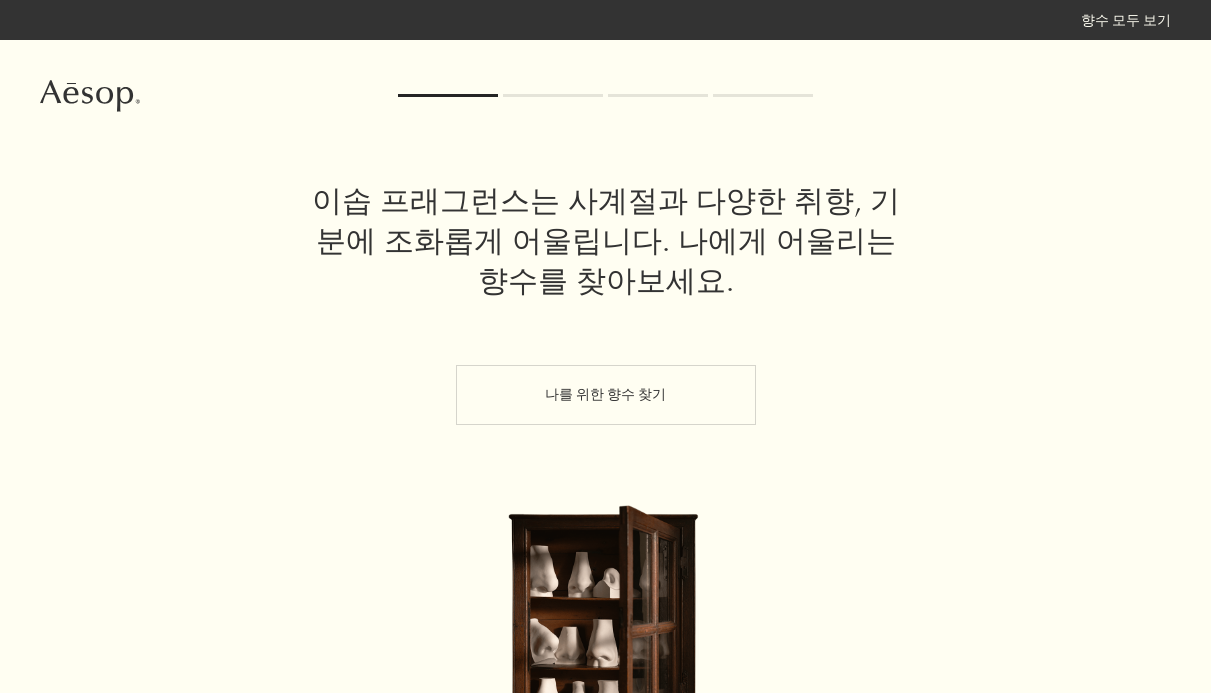 click on "나를 위한 향수 찾기" at bounding box center [606, 395] 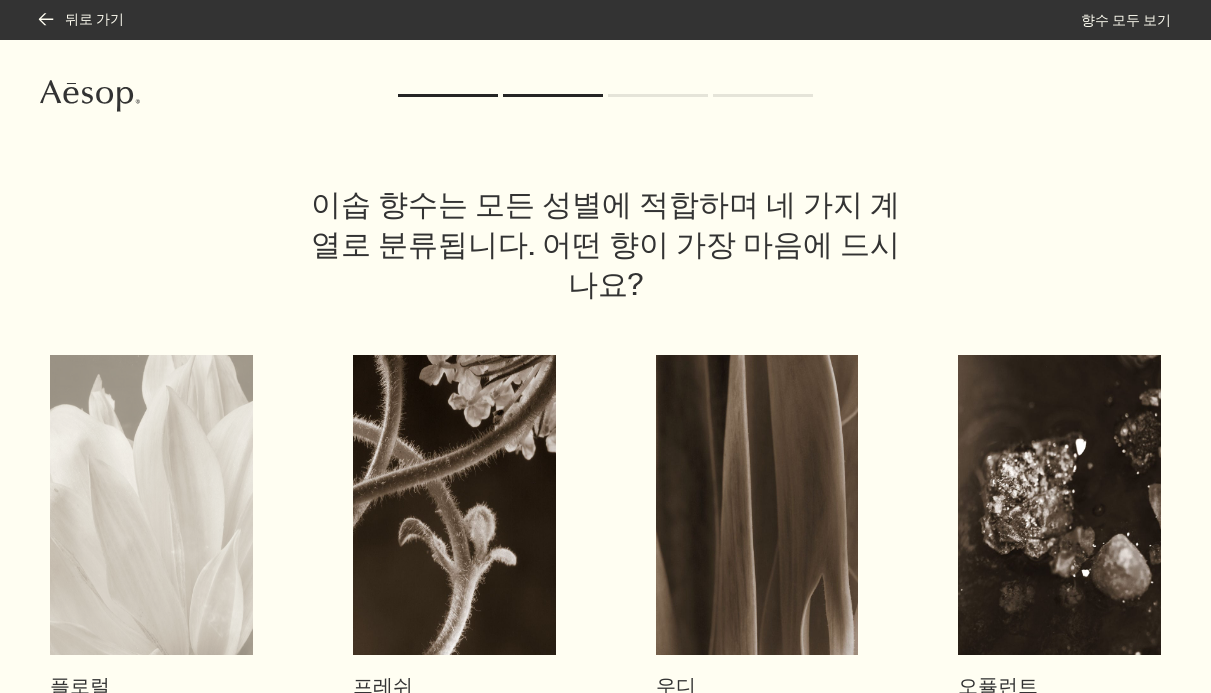 click at bounding box center (151, 505) 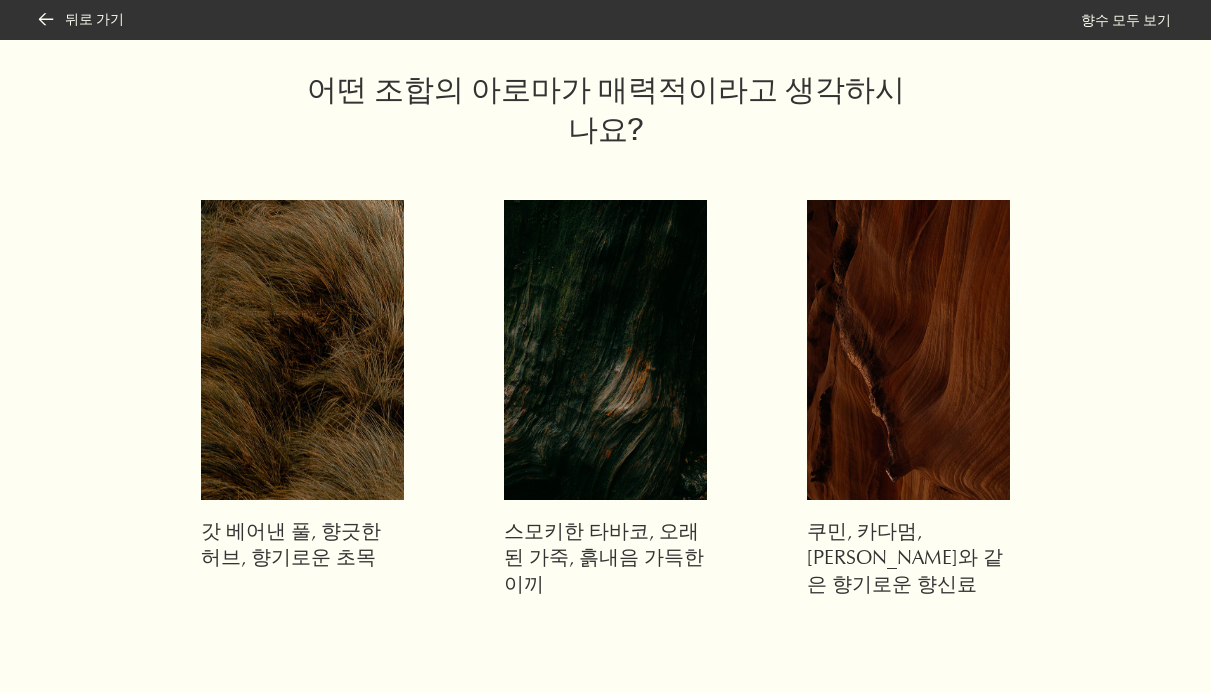 scroll, scrollTop: 120, scrollLeft: 0, axis: vertical 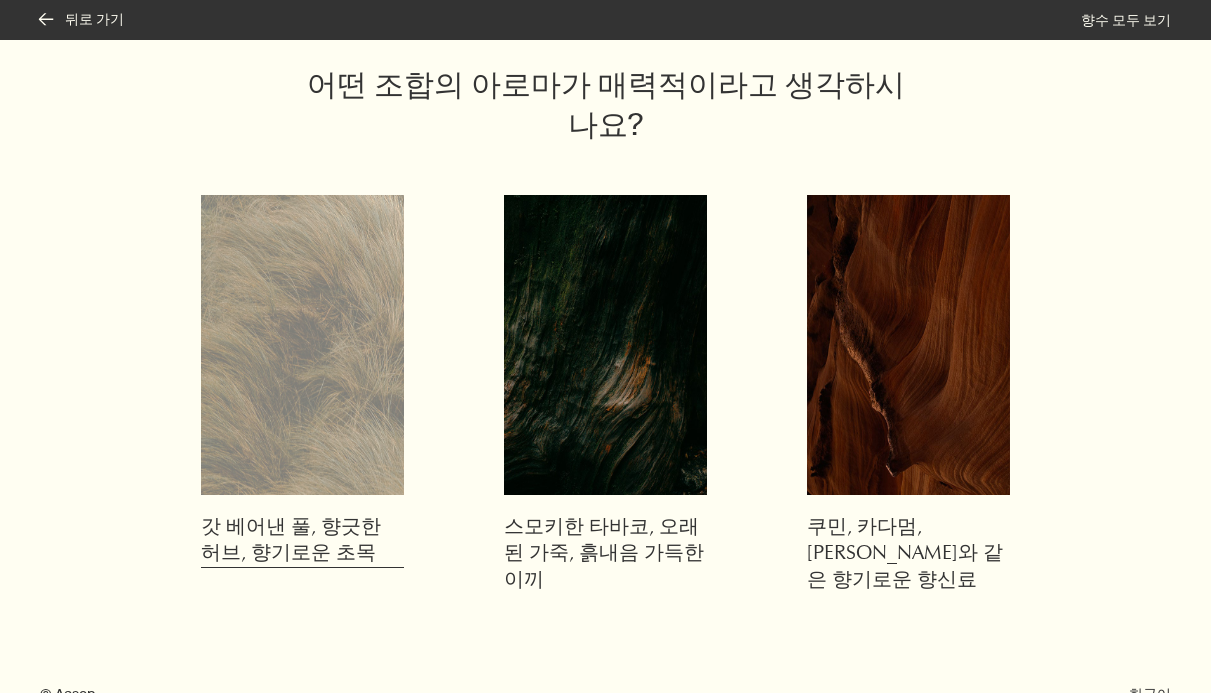 click at bounding box center (302, 345) 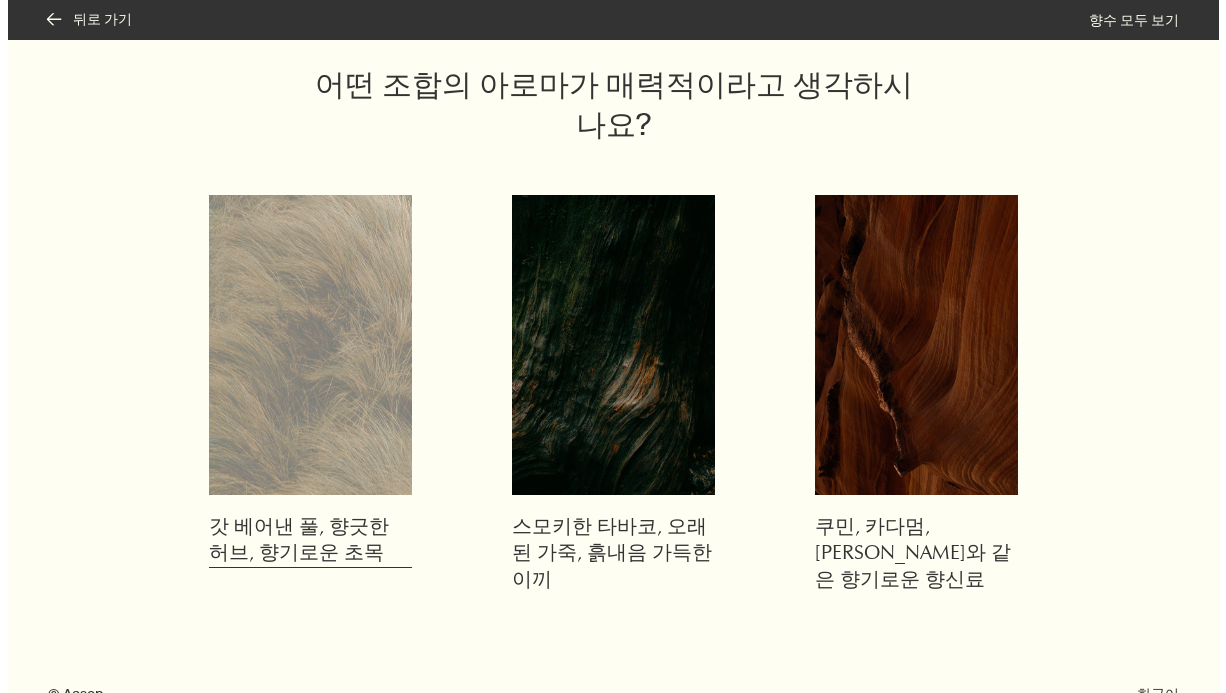 scroll, scrollTop: 0, scrollLeft: 0, axis: both 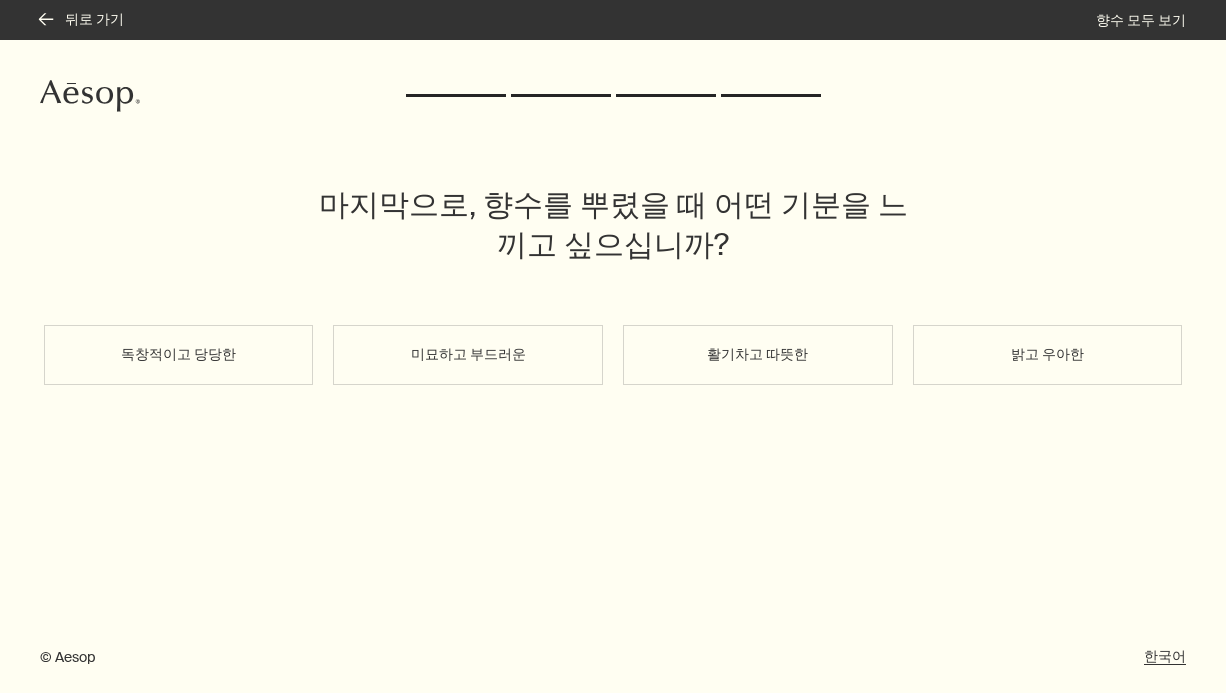 click on "독창적이고 당당한" at bounding box center [179, 355] 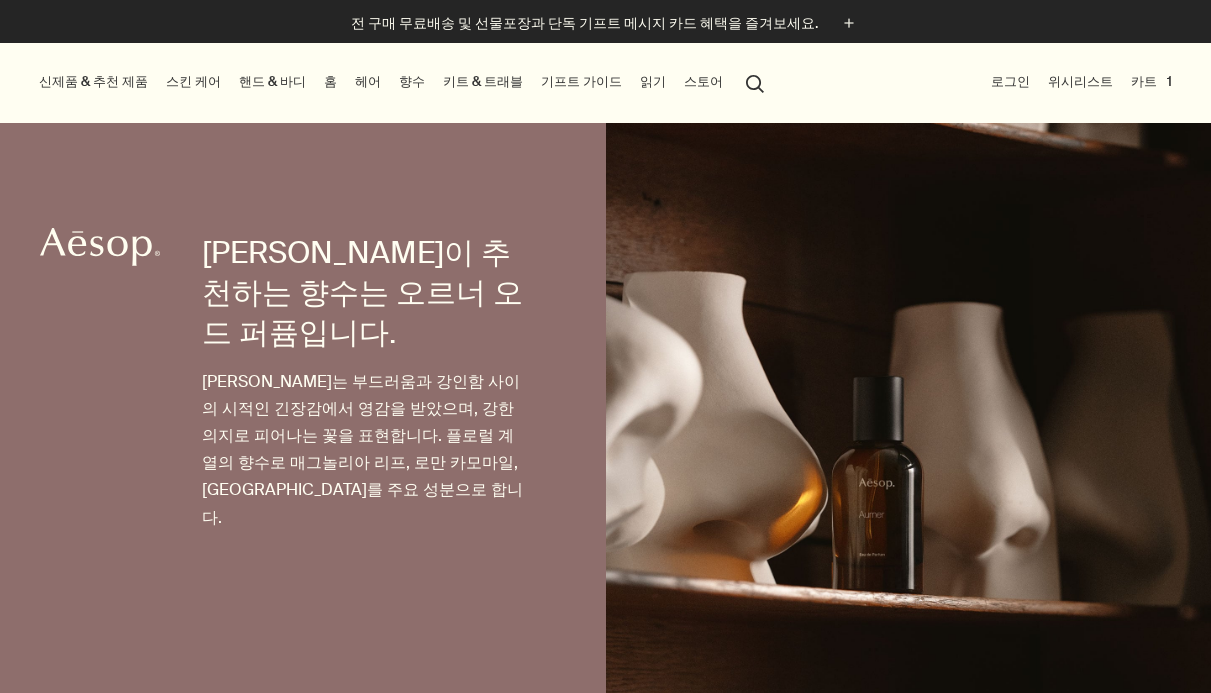 scroll, scrollTop: 0, scrollLeft: 0, axis: both 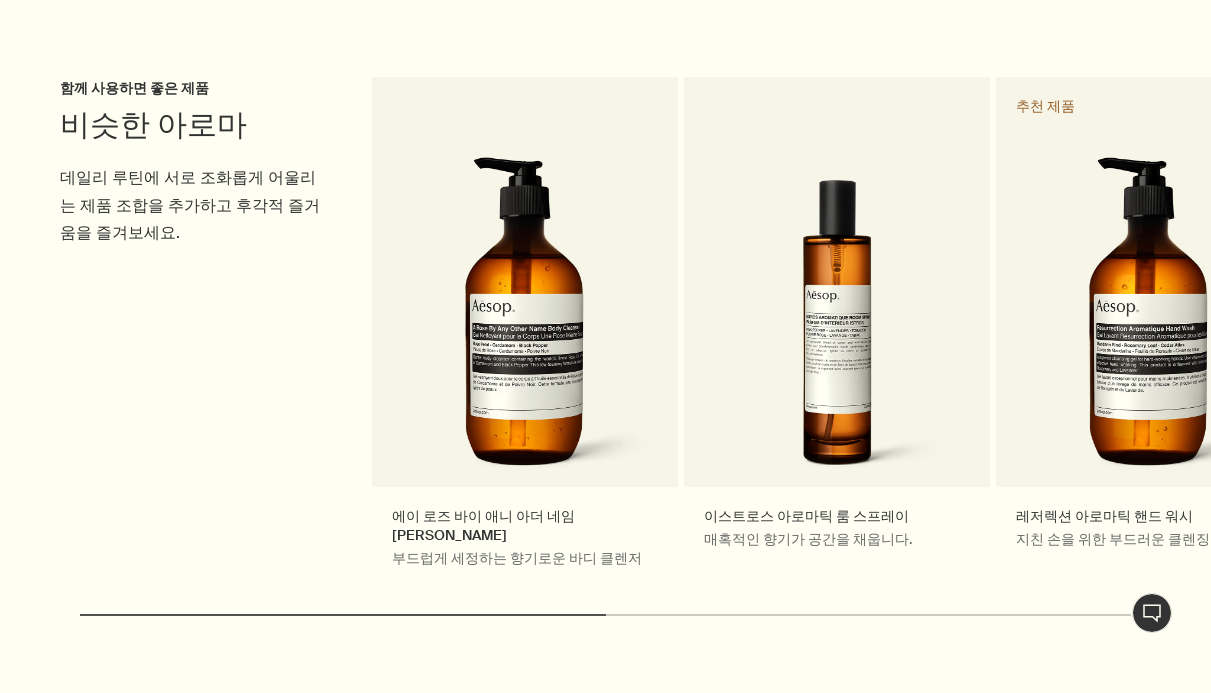 drag, startPoint x: 0, startPoint y: 0, endPoint x: 1215, endPoint y: 374, distance: 1271.2596 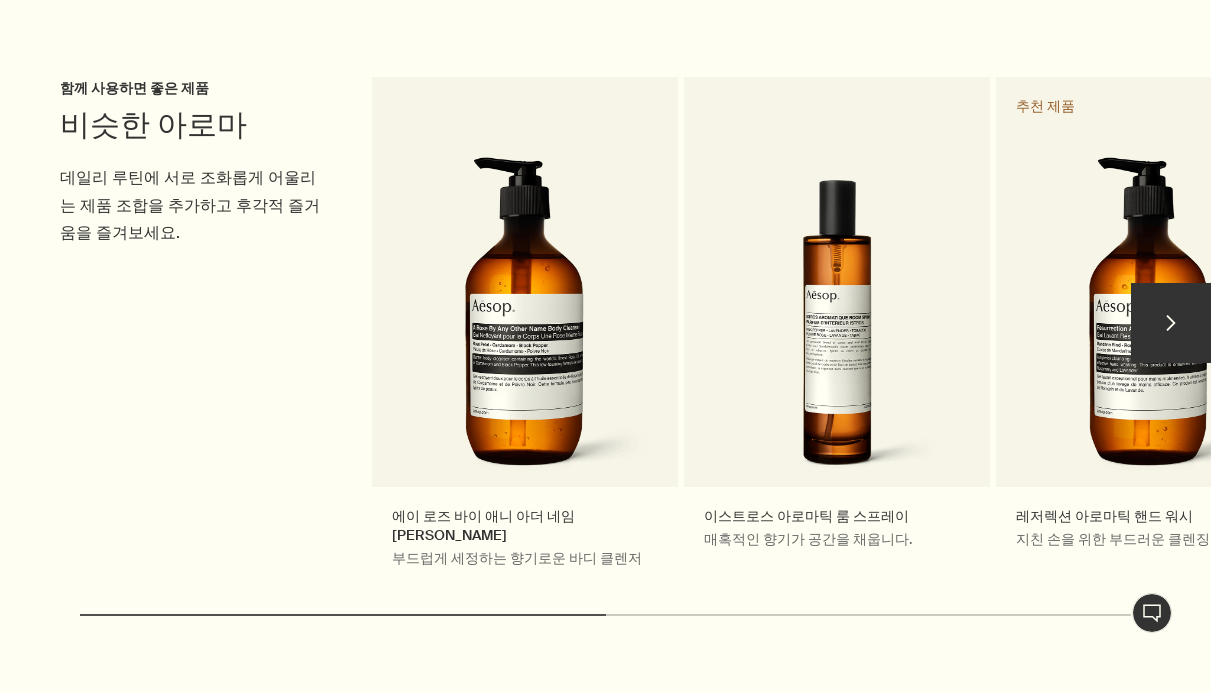 drag, startPoint x: 559, startPoint y: 517, endPoint x: 602, endPoint y: 519, distance: 43.046486 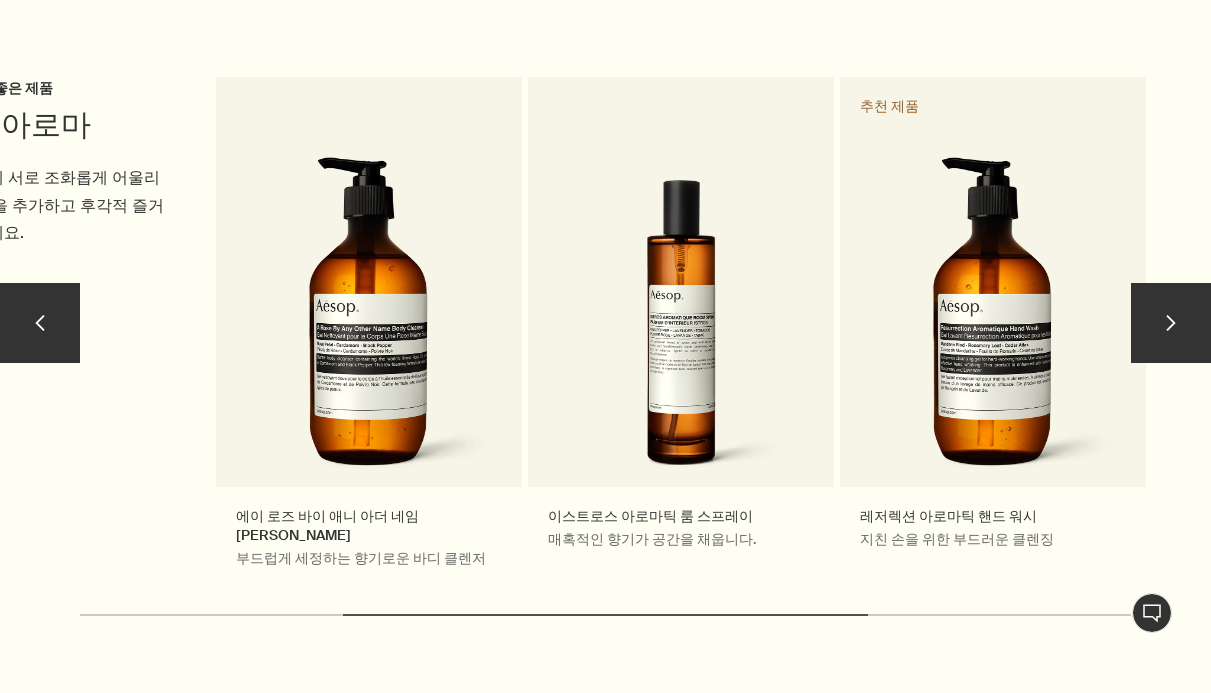 click on "chevron" at bounding box center [1171, 323] 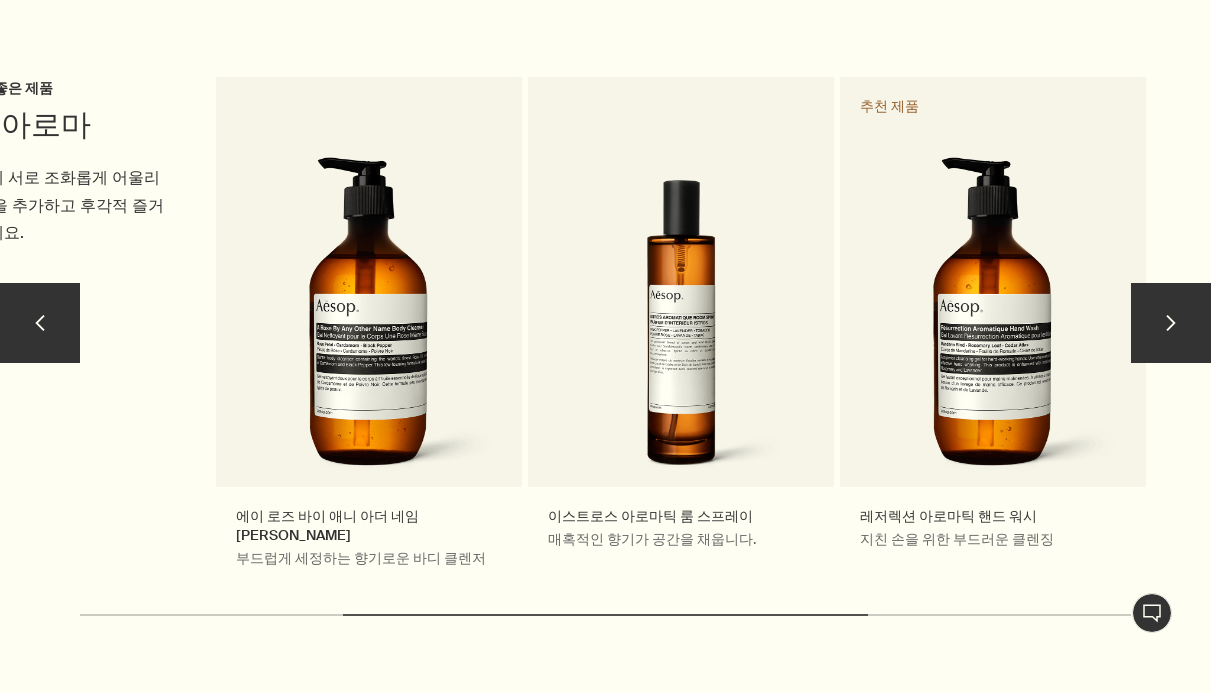 click on "chevron" at bounding box center [1171, 323] 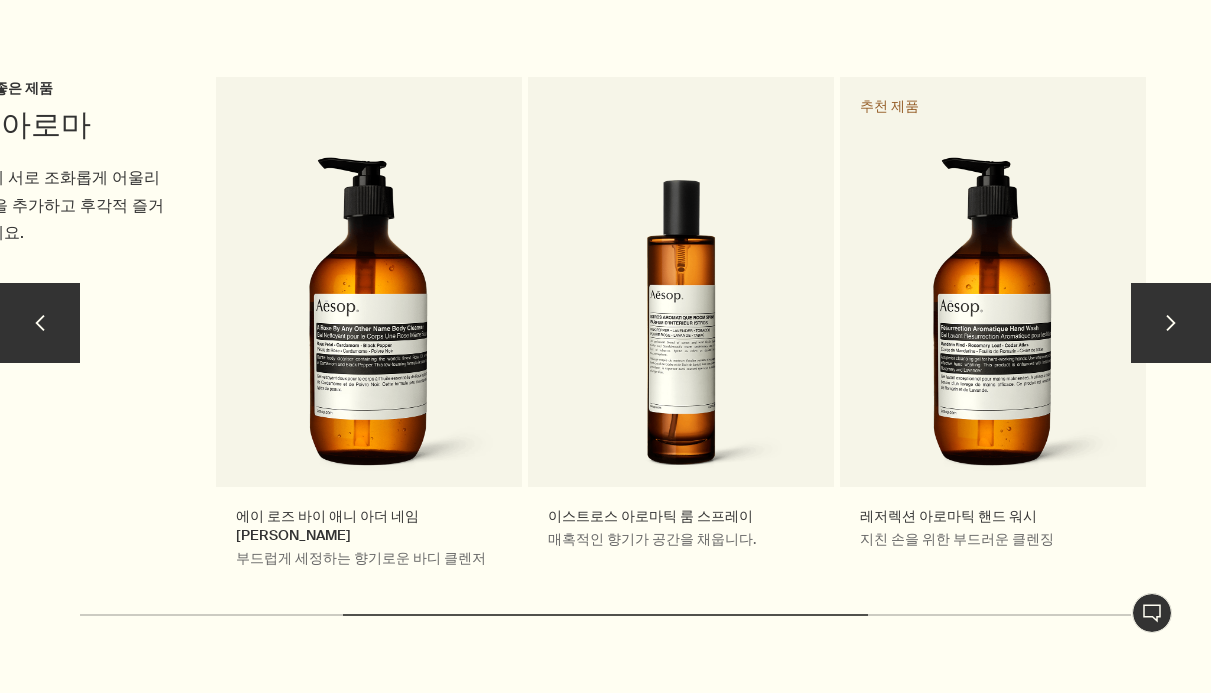 click on "chevron" at bounding box center (40, 323) 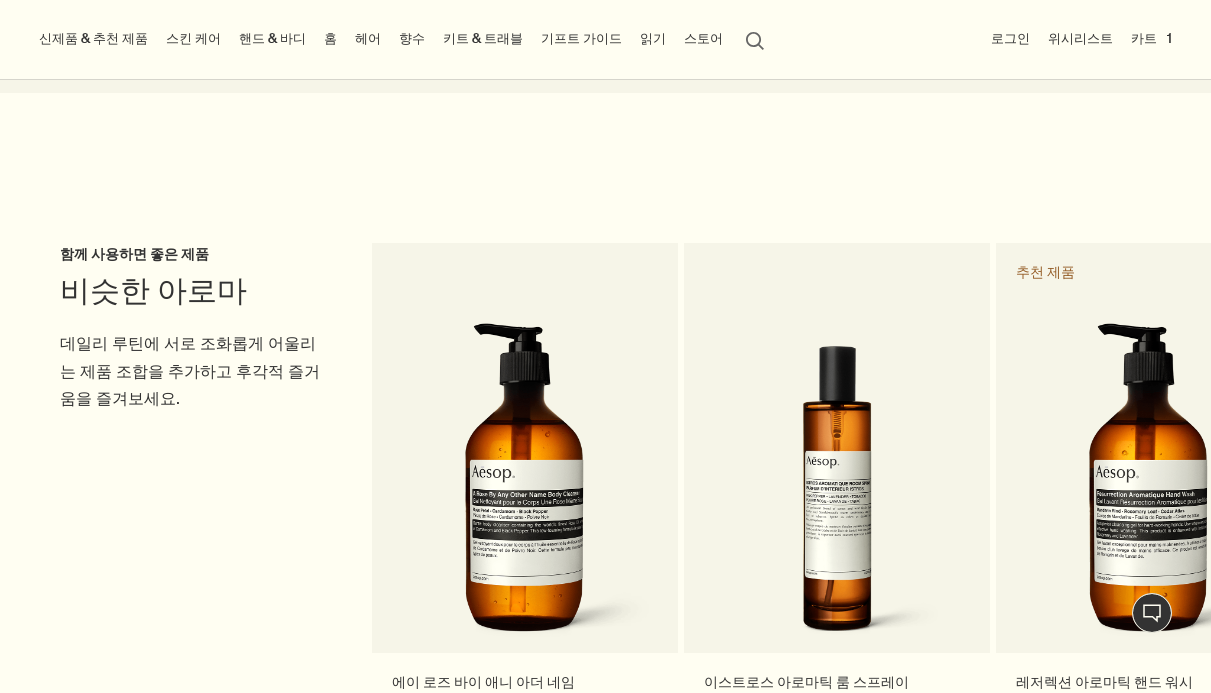 scroll, scrollTop: 2038, scrollLeft: 0, axis: vertical 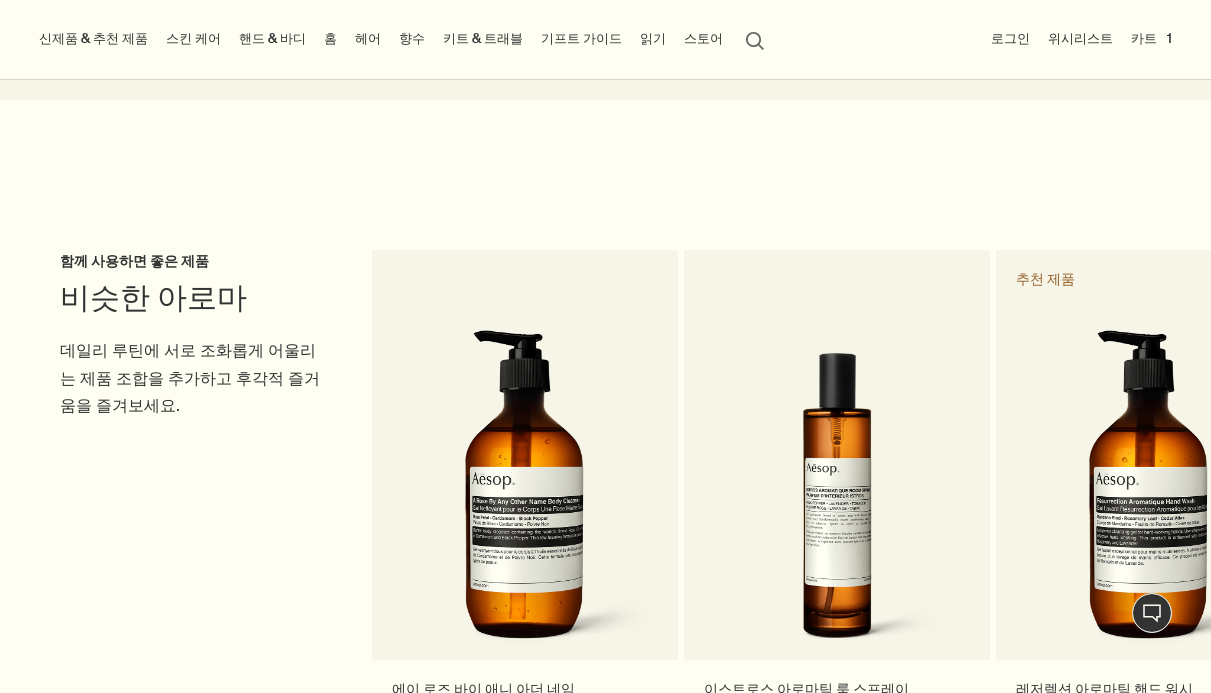 type 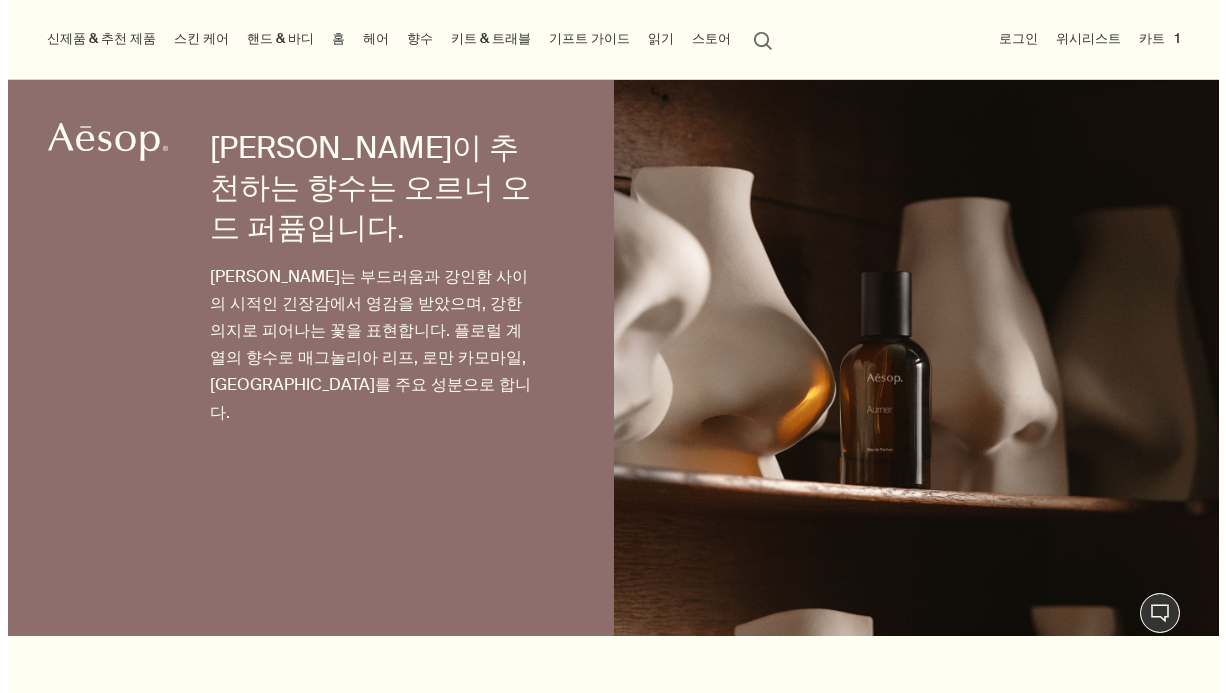 scroll, scrollTop: 49, scrollLeft: 0, axis: vertical 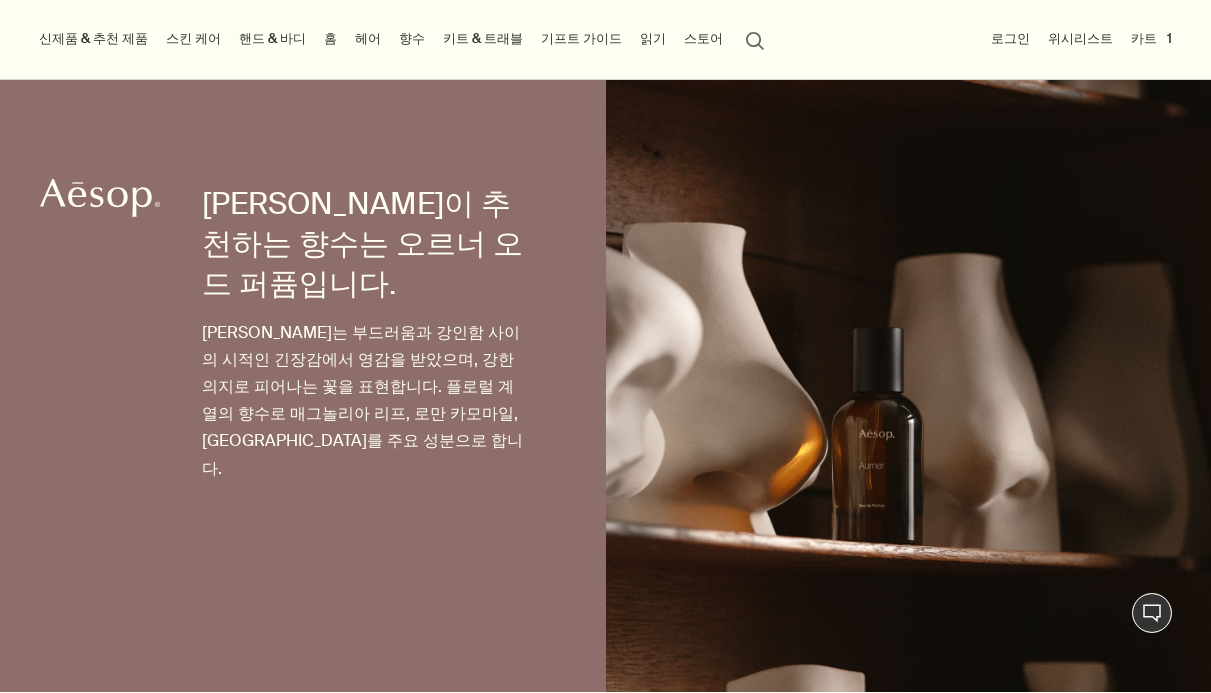 click on "향수" at bounding box center (412, 39) 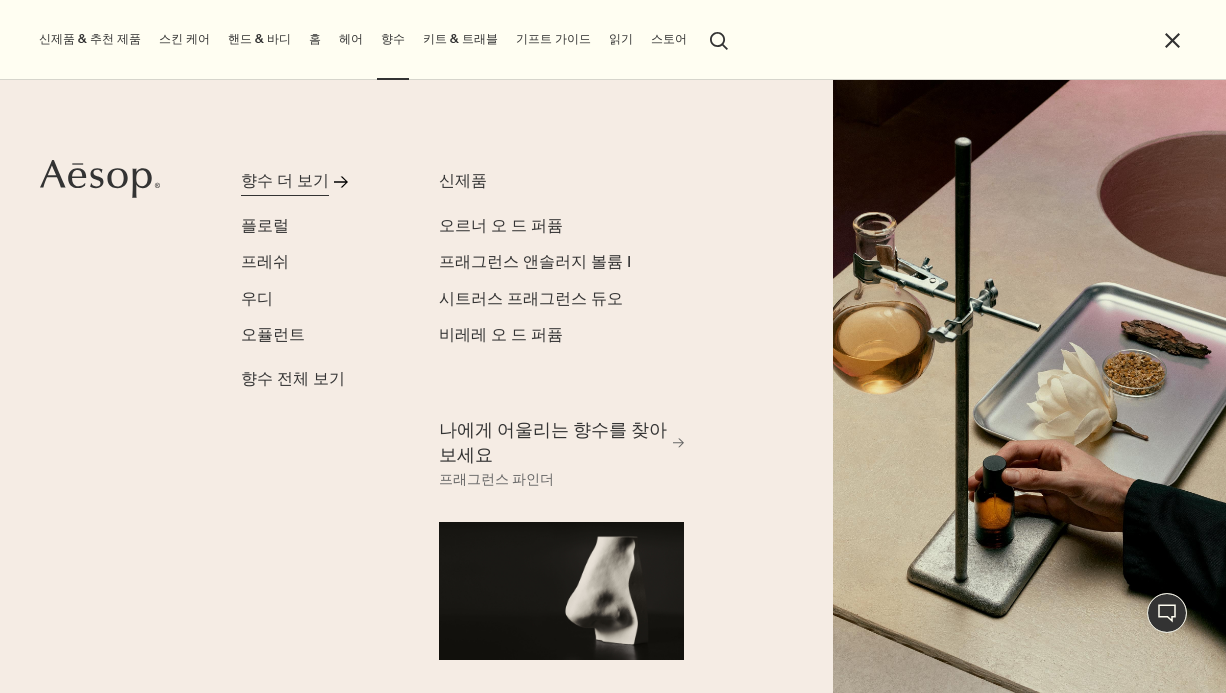 click on "향수 더 보기" at bounding box center (285, 182) 